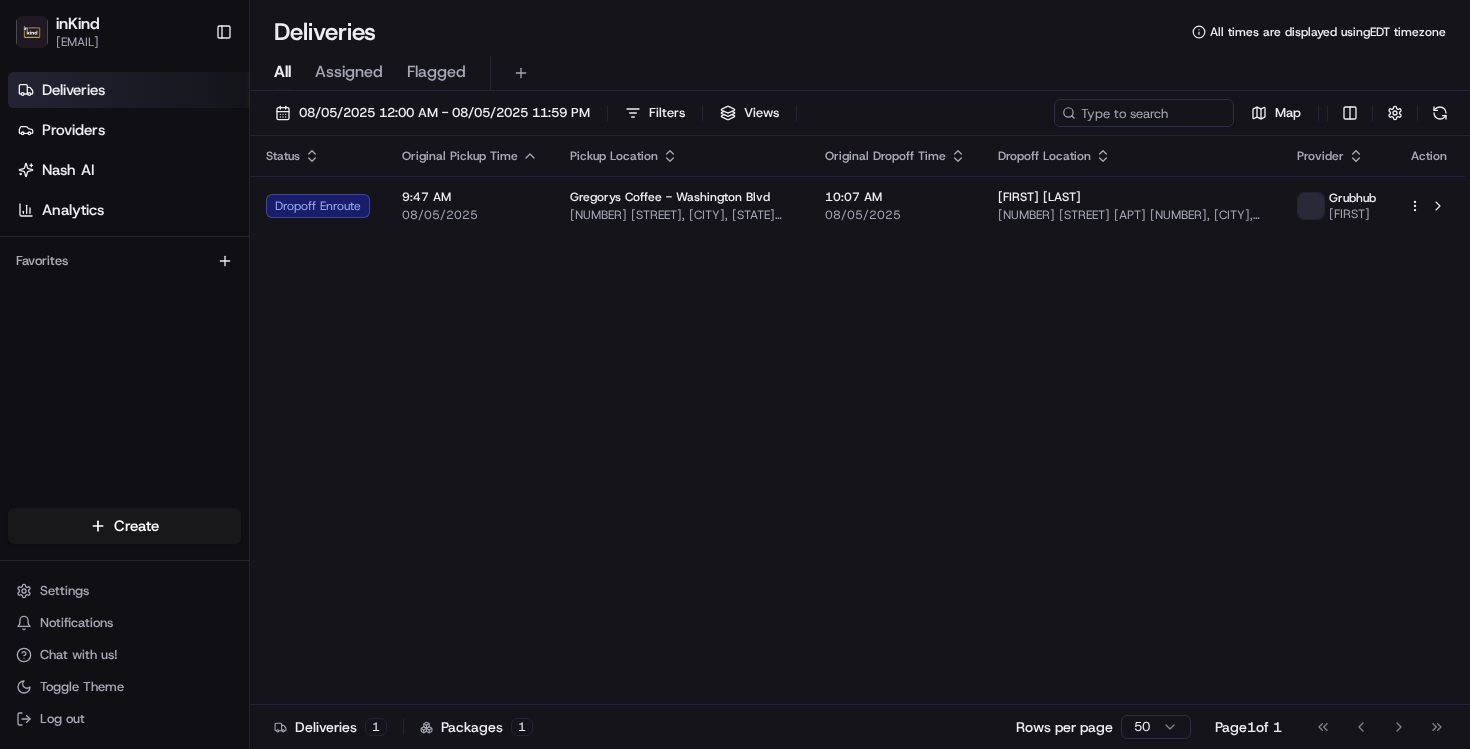 scroll, scrollTop: 0, scrollLeft: 0, axis: both 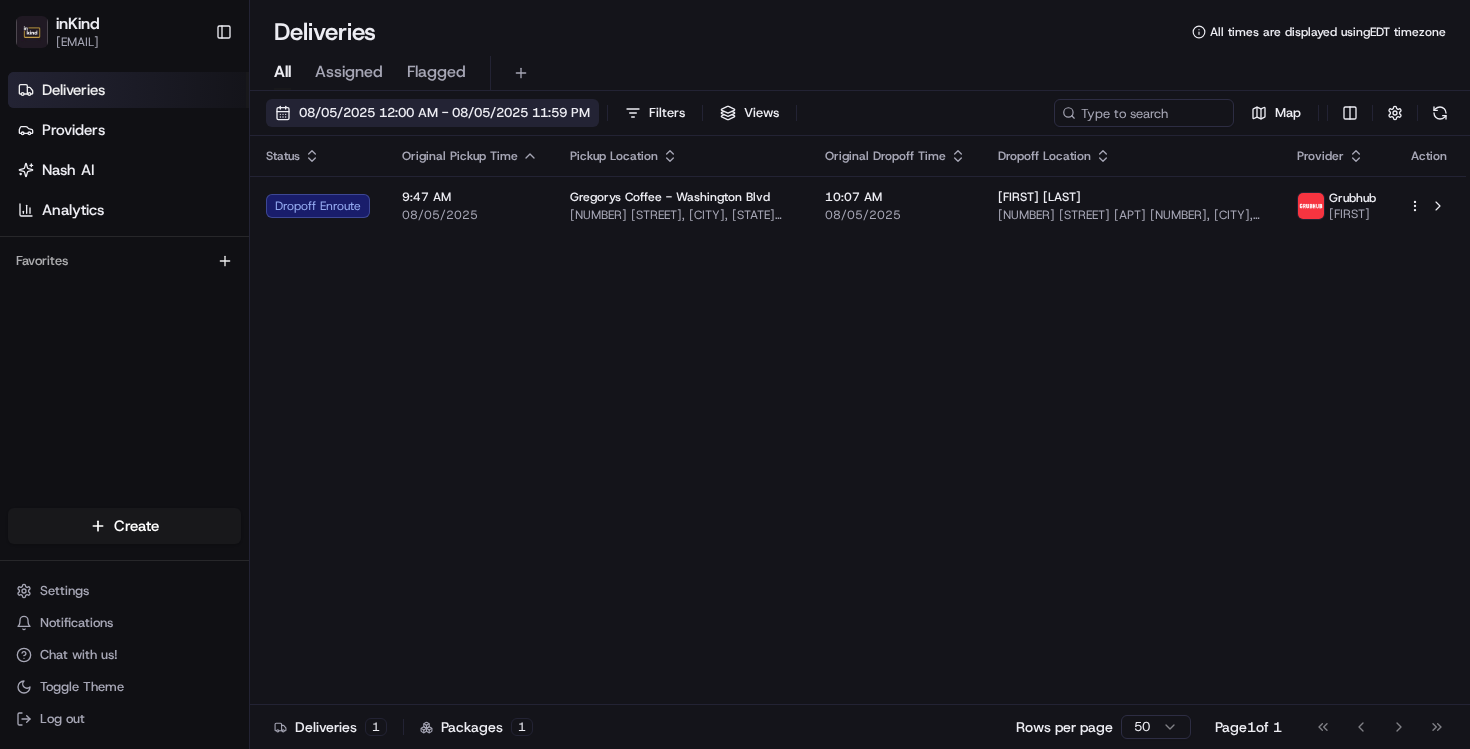 click on "08/05/2025 12:00 AM - 08/05/2025 11:59 PM" at bounding box center [444, 113] 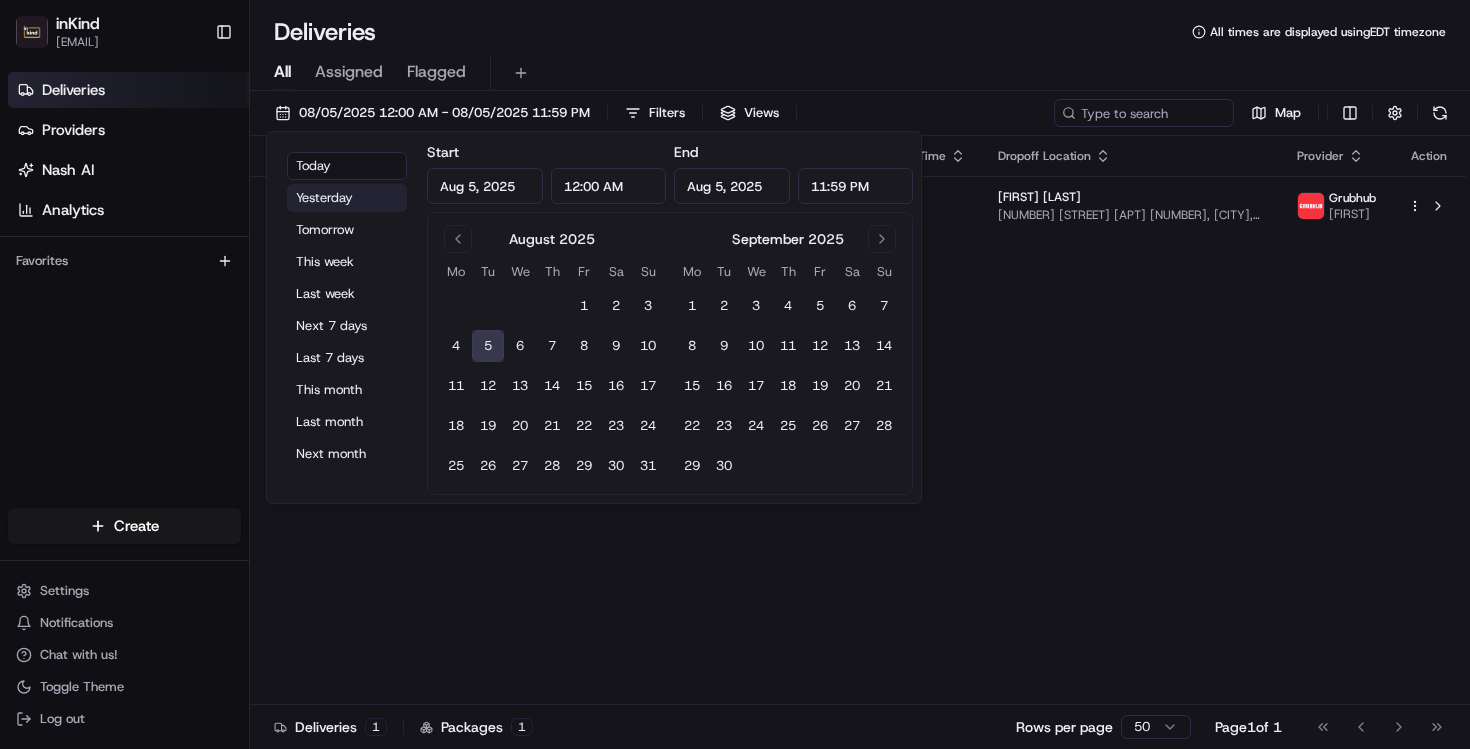 click on "Yesterday" at bounding box center [347, 198] 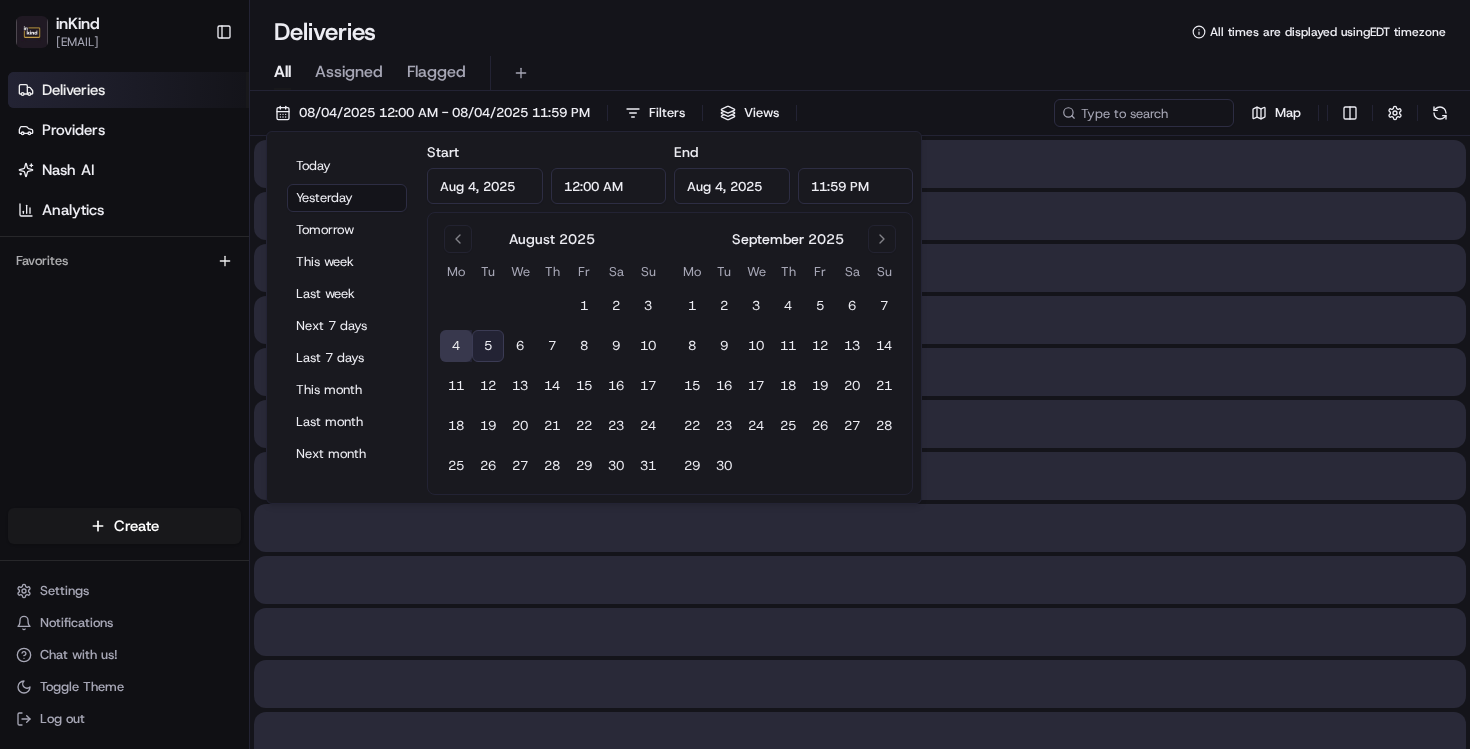 click on "Deliveries All times are displayed using  EDT   timezone" at bounding box center [860, 32] 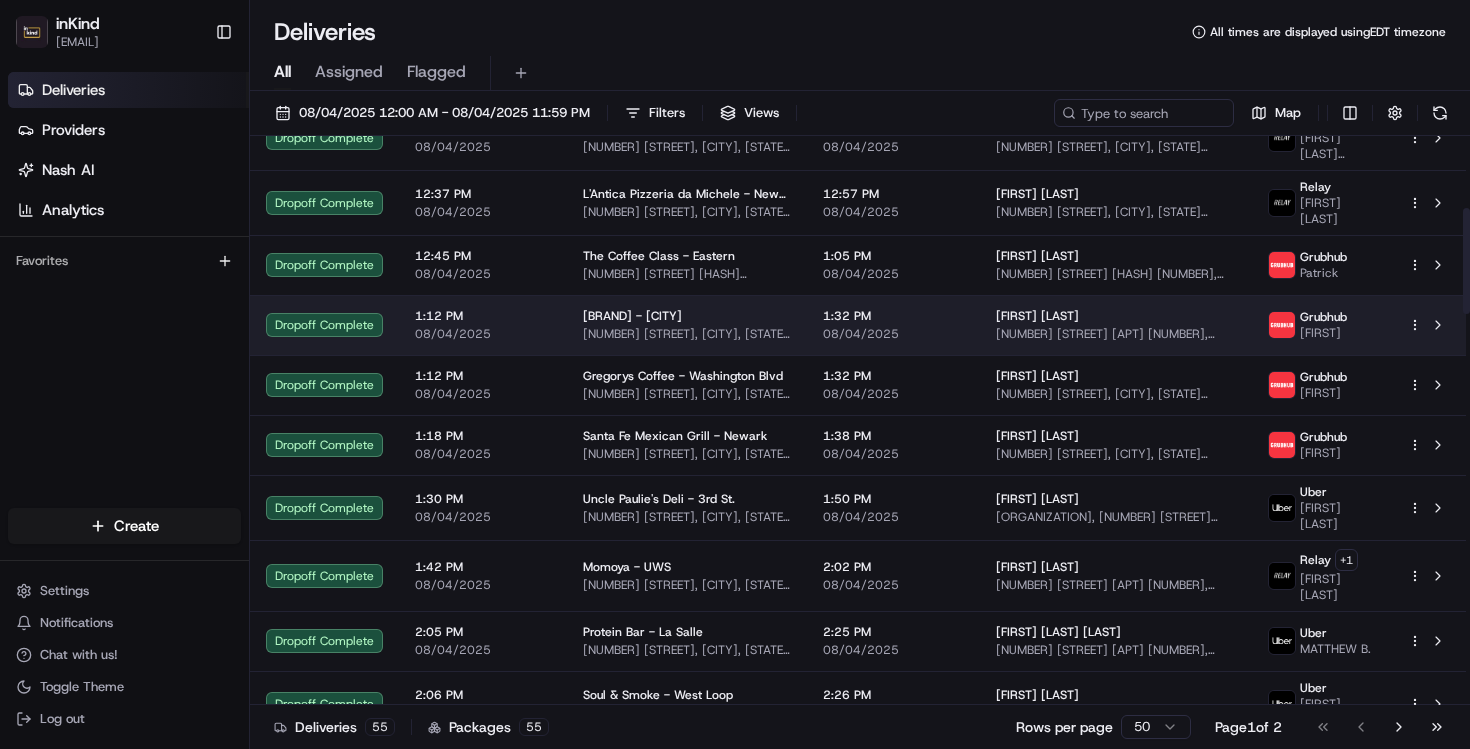 scroll, scrollTop: 382, scrollLeft: 0, axis: vertical 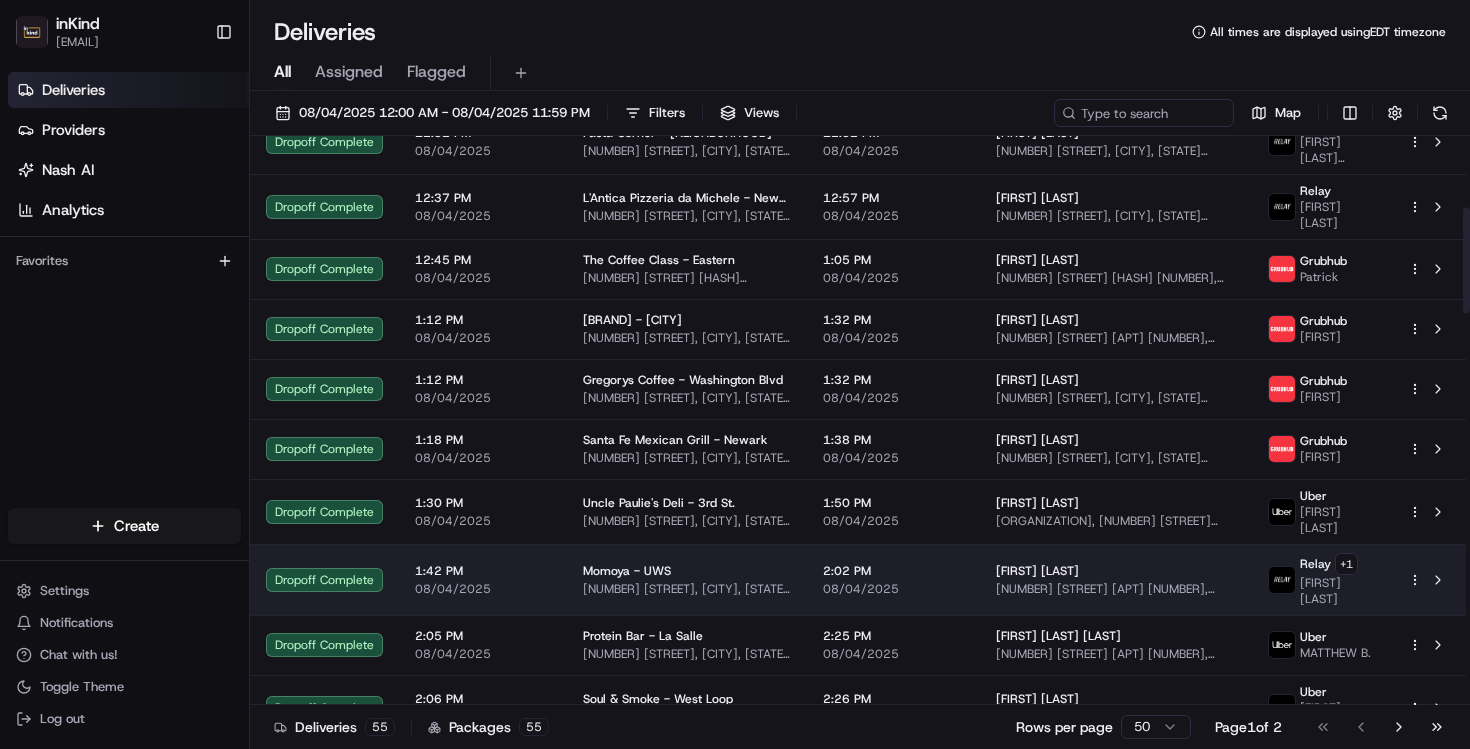 click on "2:02 PM" at bounding box center [893, 571] 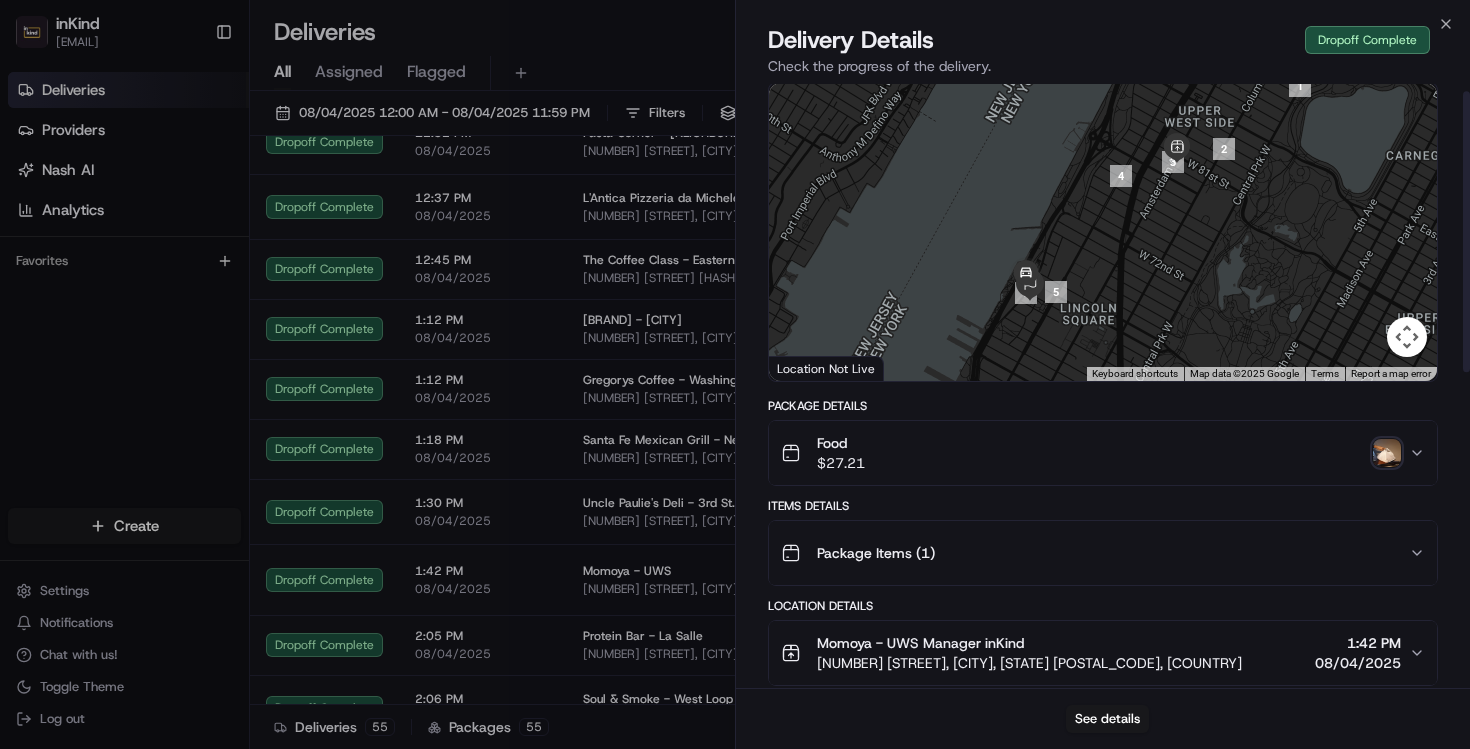 scroll, scrollTop: 0, scrollLeft: 0, axis: both 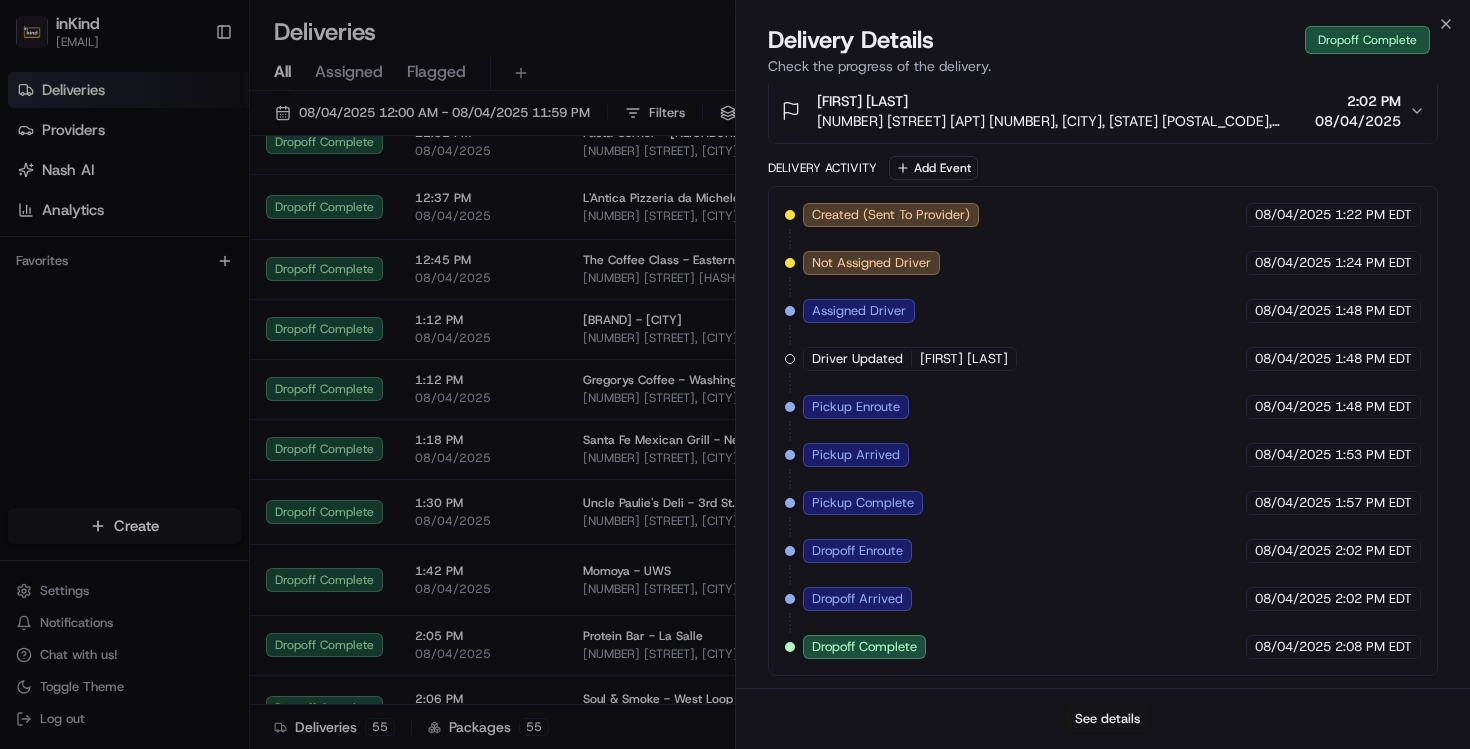 click on "See details" at bounding box center (1107, 719) 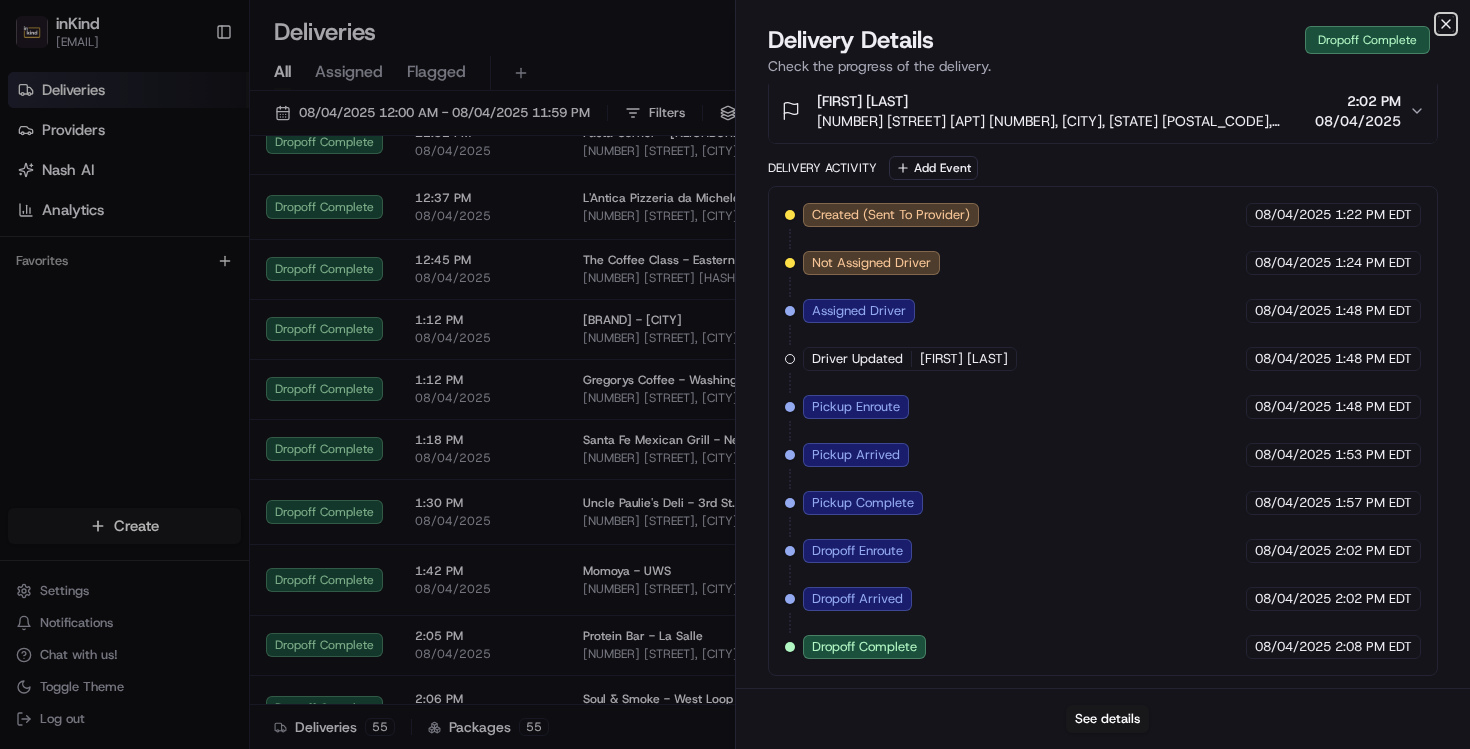 click 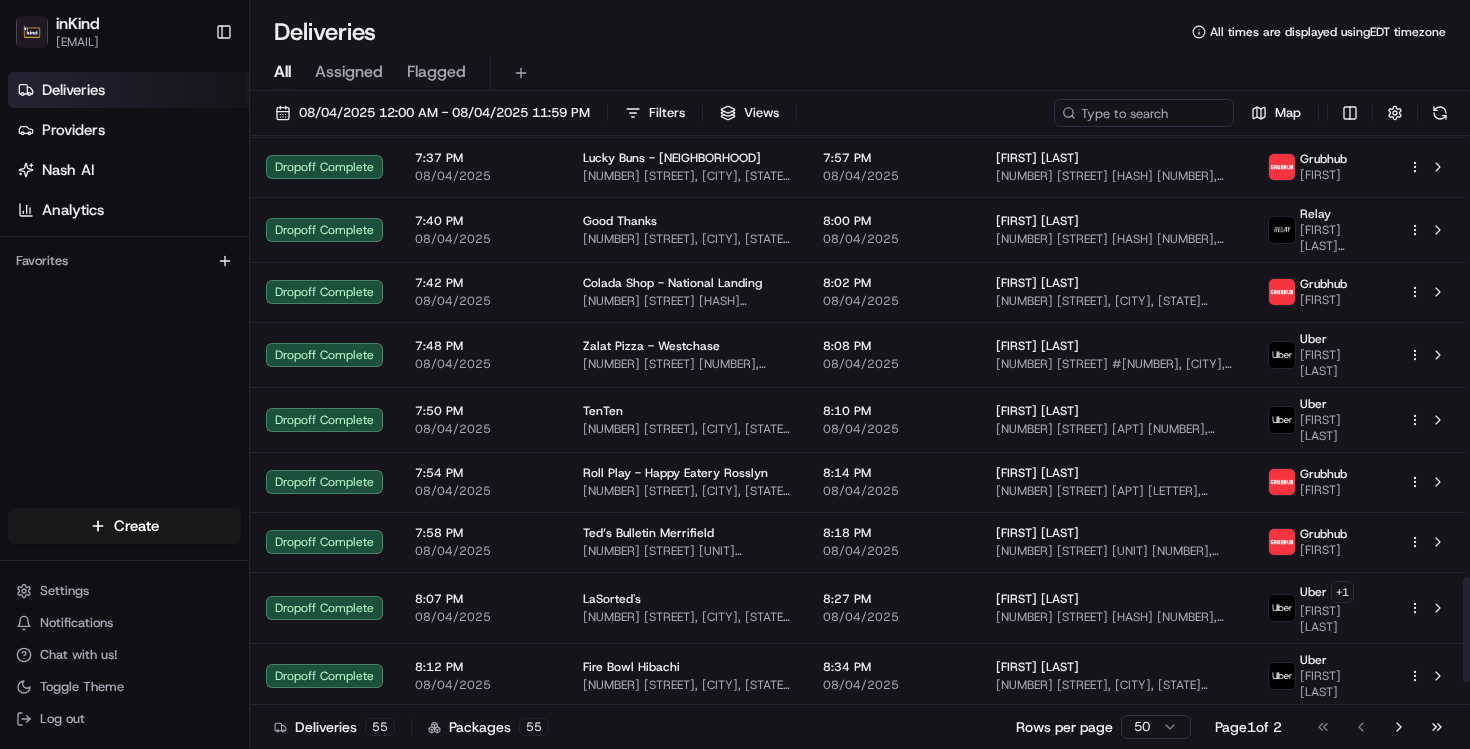 scroll, scrollTop: 2481, scrollLeft: 0, axis: vertical 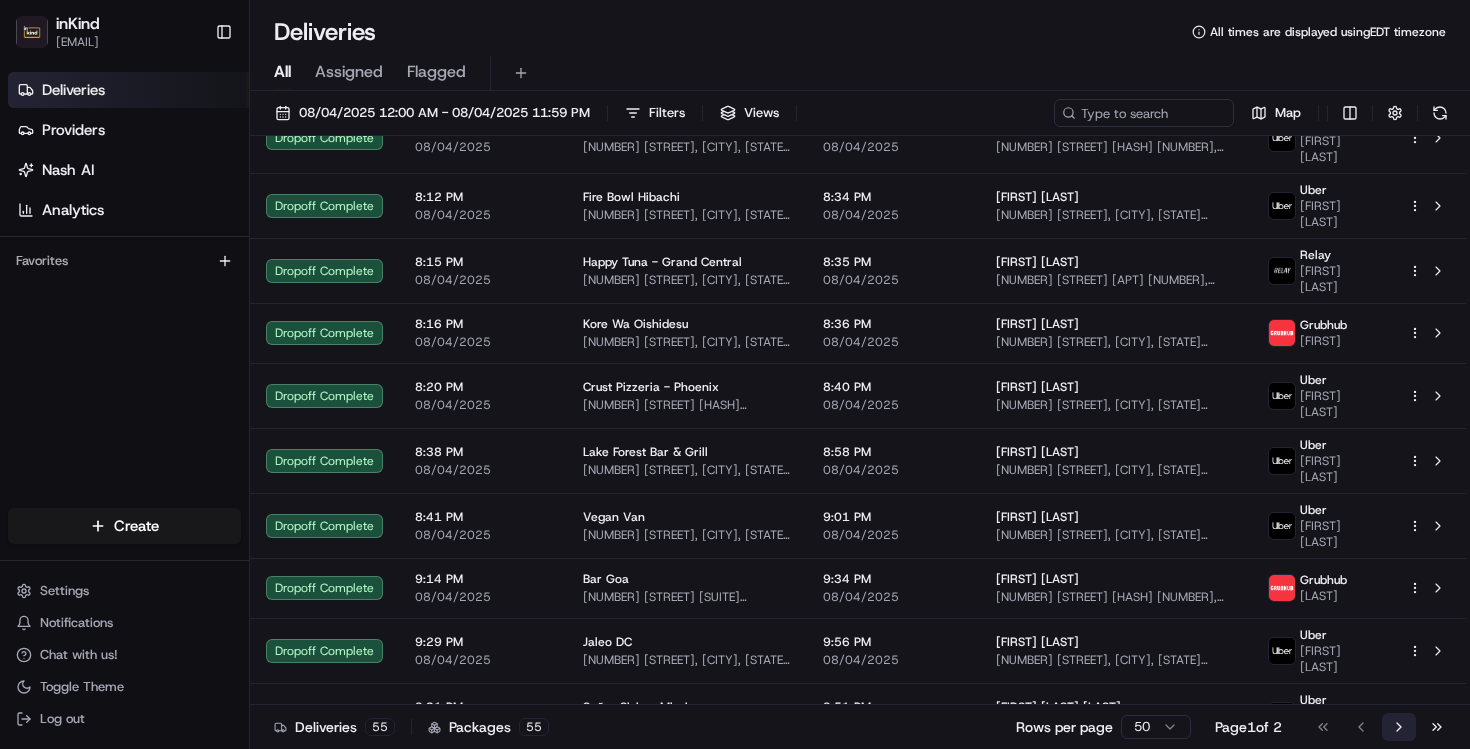 click on "Go to next page" at bounding box center [1399, 727] 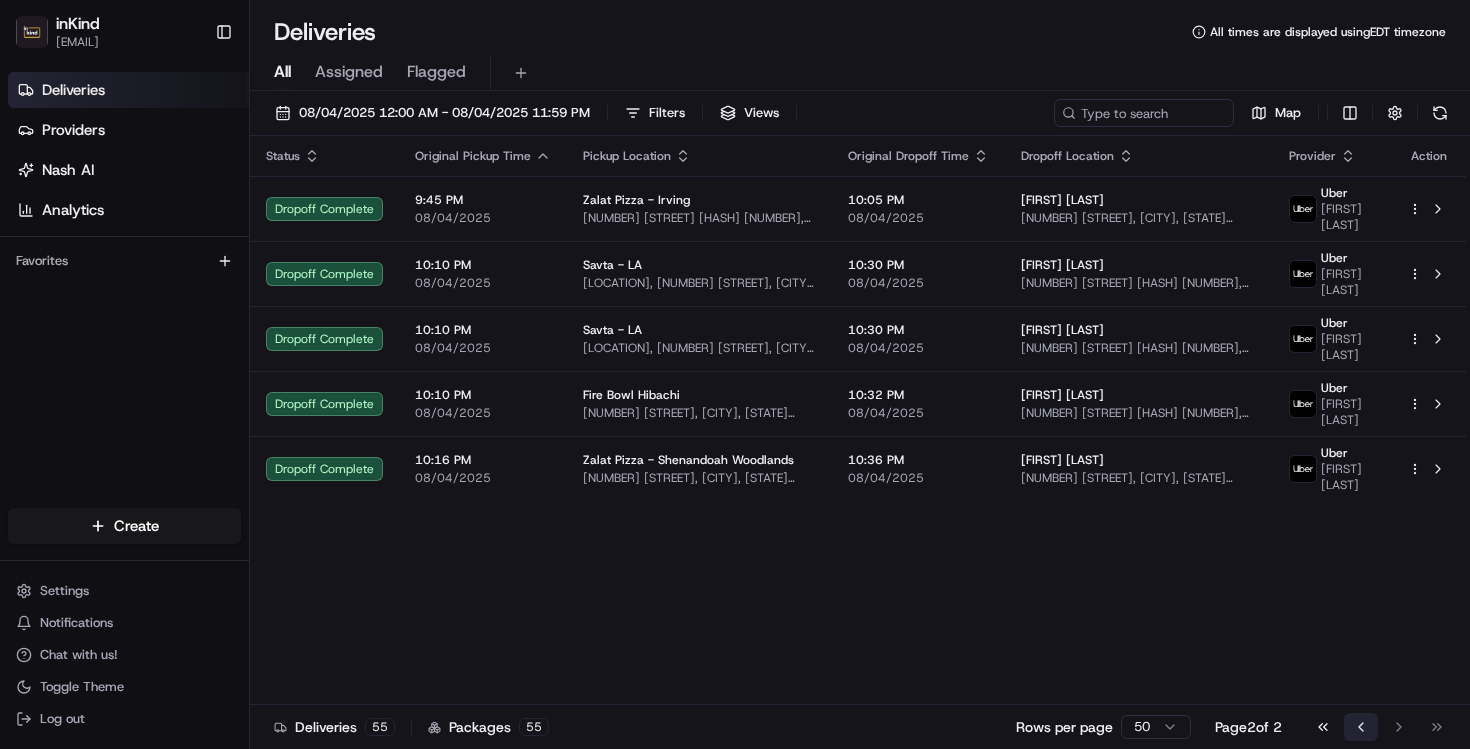 click on "Go to previous page" at bounding box center (1361, 727) 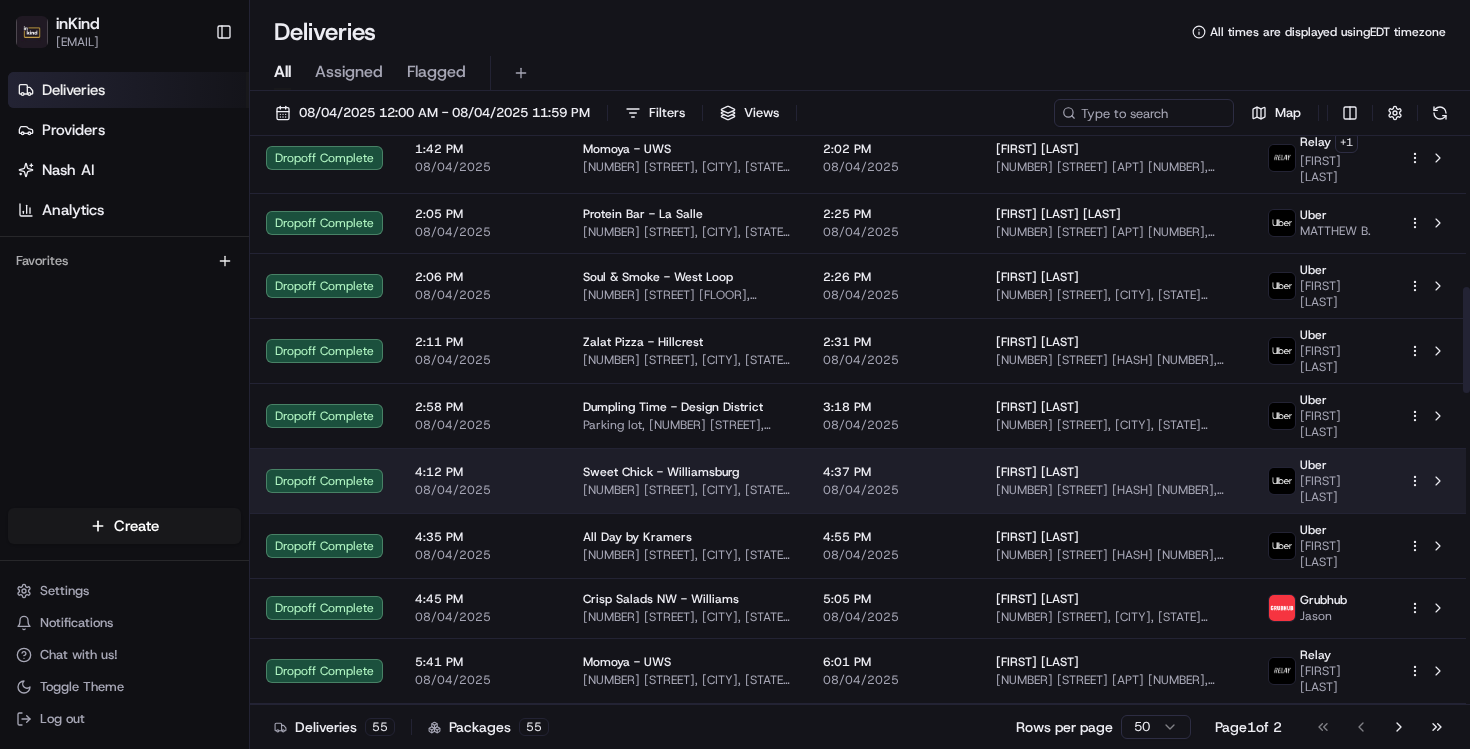 scroll, scrollTop: 848, scrollLeft: 0, axis: vertical 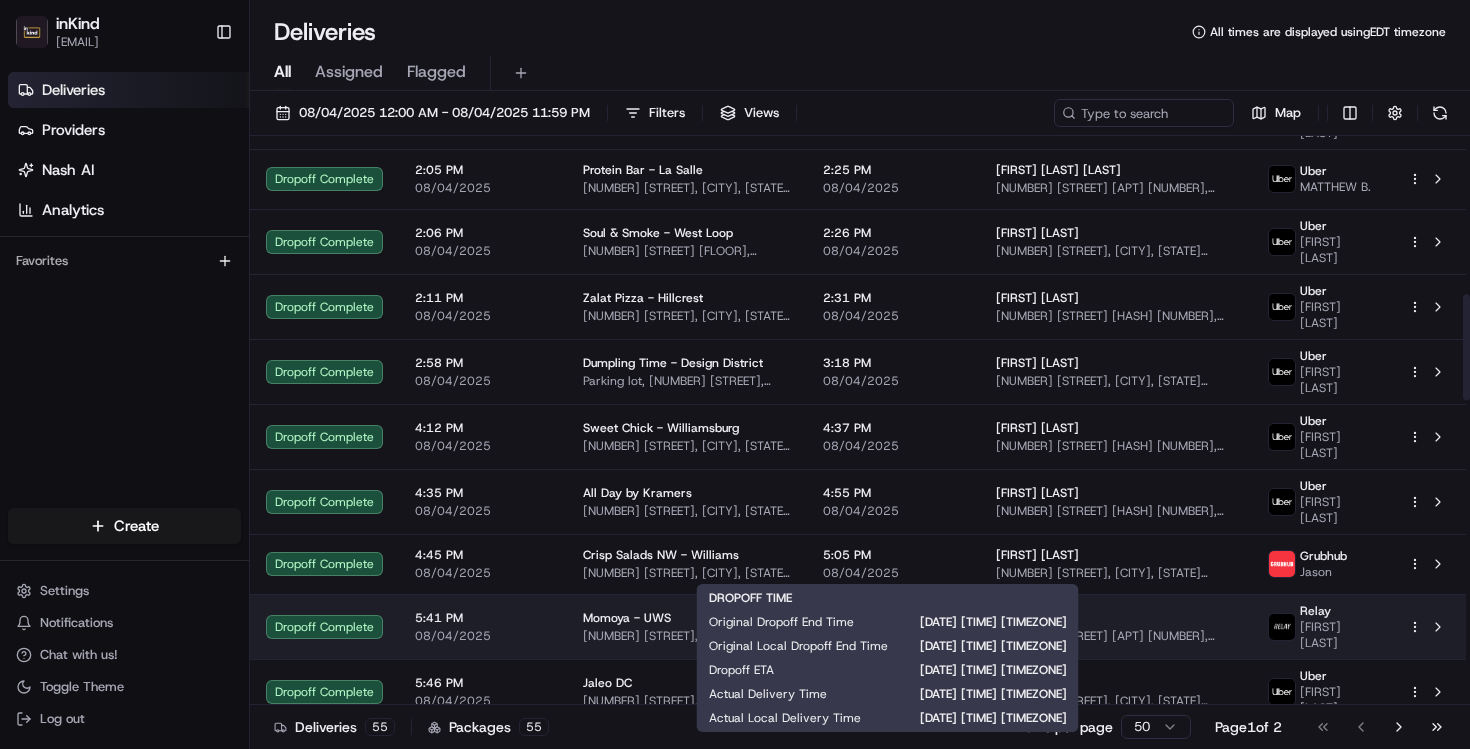 click on "08/04/2025" at bounding box center (893, 636) 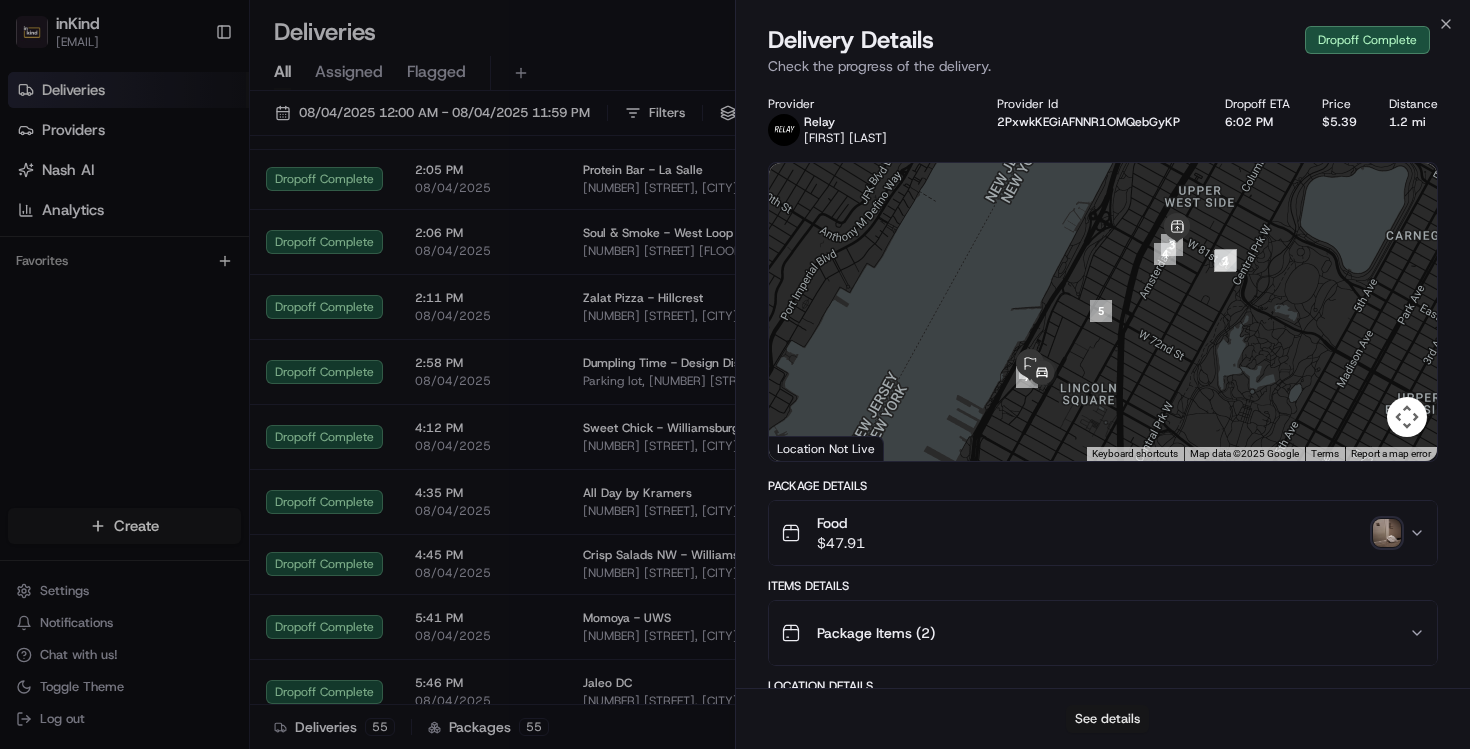click on "See details" at bounding box center (1107, 719) 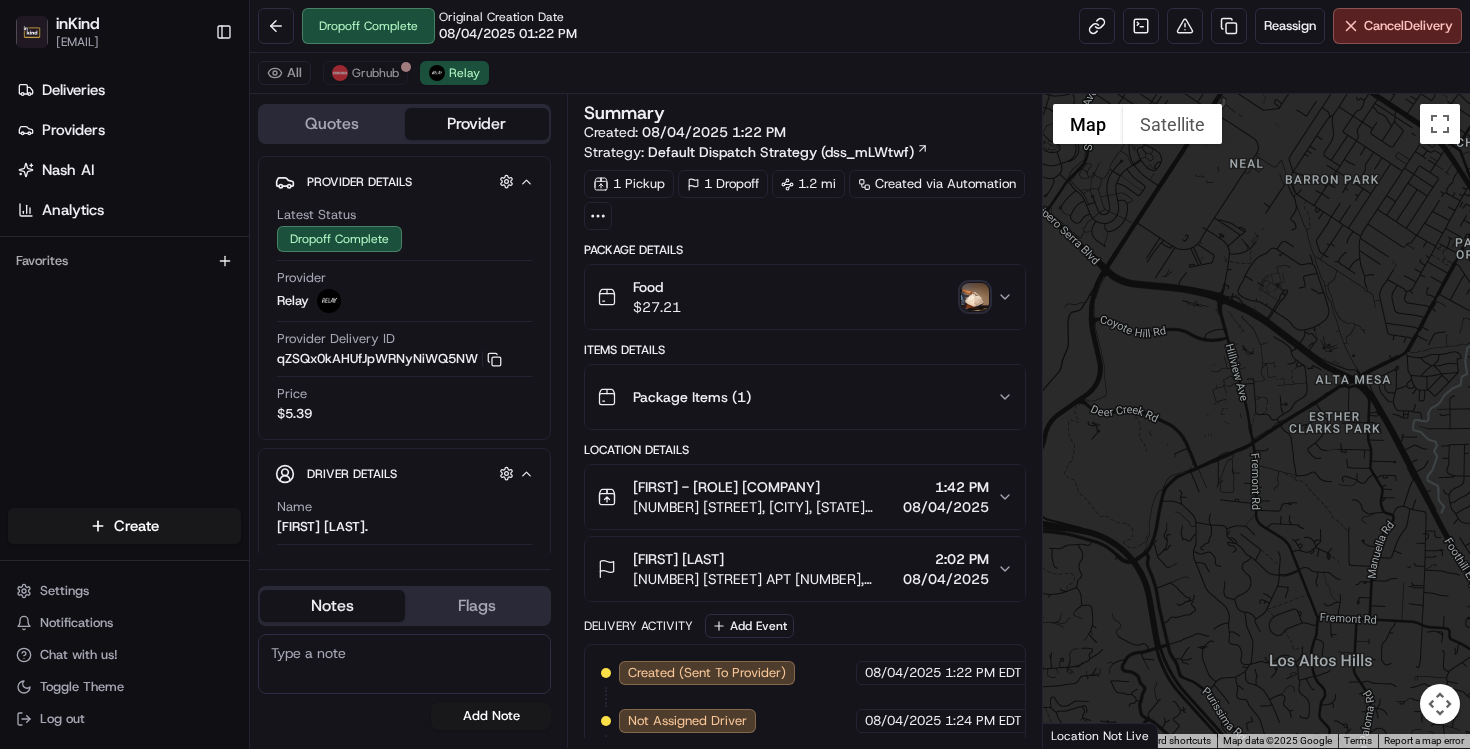 scroll, scrollTop: 0, scrollLeft: 0, axis: both 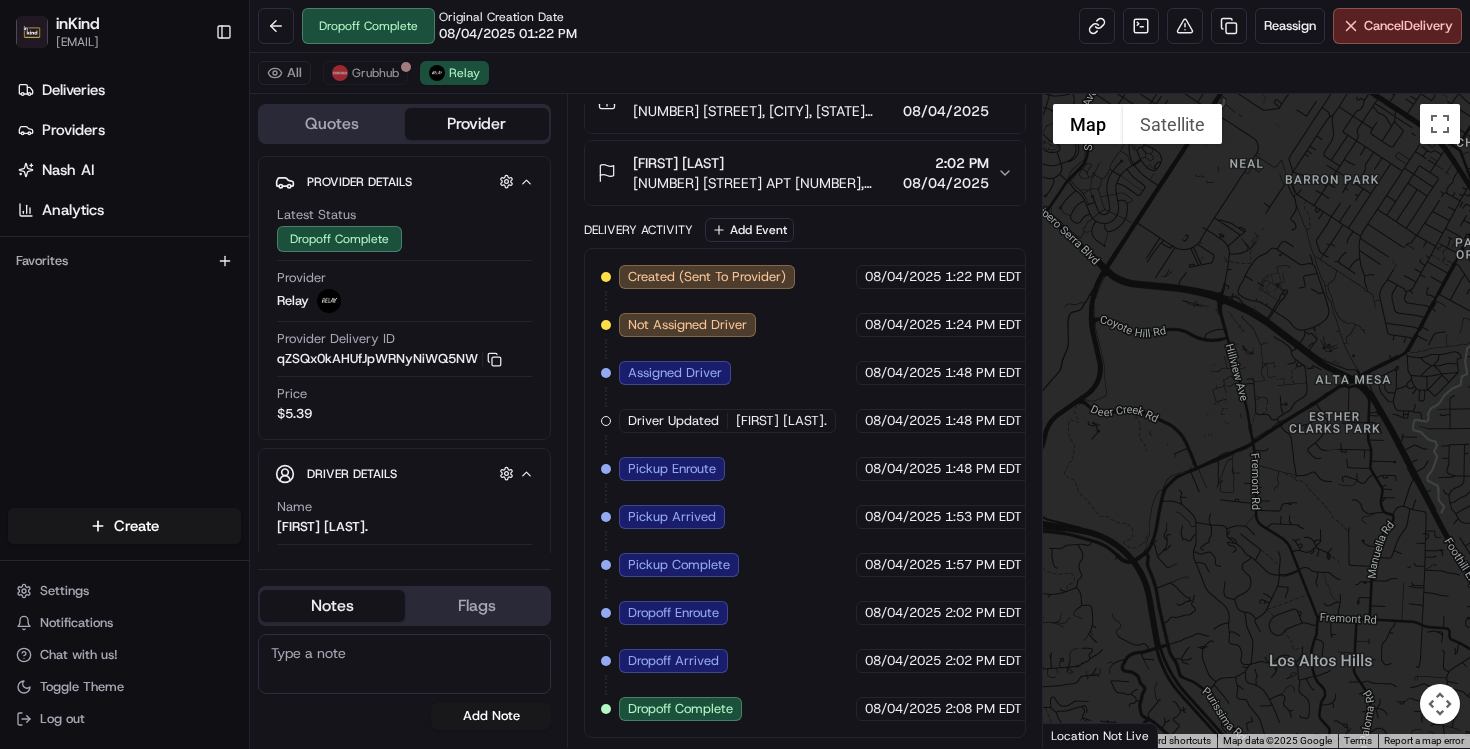 click on "Created (Sent To Provider) Relay [DATE] [TIME] EDT Not Assigned Driver Relay [DATE] [TIME] EDT Assigned Driver Relay [DATE] [TIME] EDT Driver Updated [FIRST] [LAST]. Relay [DATE] [TIME] EDT Pickup Enroute Relay [DATE] [TIME] EDT Pickup Arrived Relay [DATE] [TIME] EDT Pickup Complete Relay [DATE] [TIME] EDT Dropoff Enroute Relay [DATE] [TIME] EDT Dropoff Arrived Relay [DATE] [TIME] EDT Dropoff Complete Relay [DATE] [TIME] EDT" at bounding box center (805, 493) 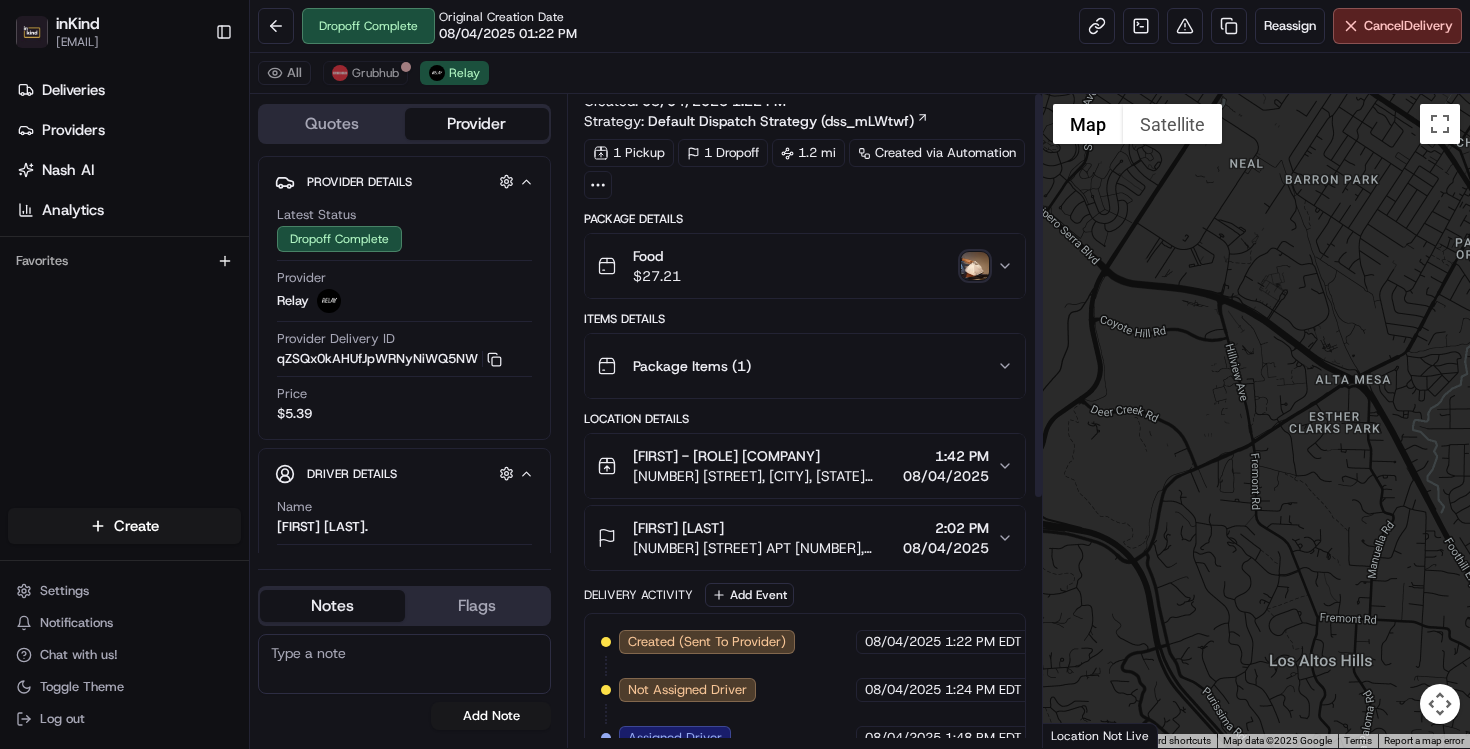scroll, scrollTop: 0, scrollLeft: 0, axis: both 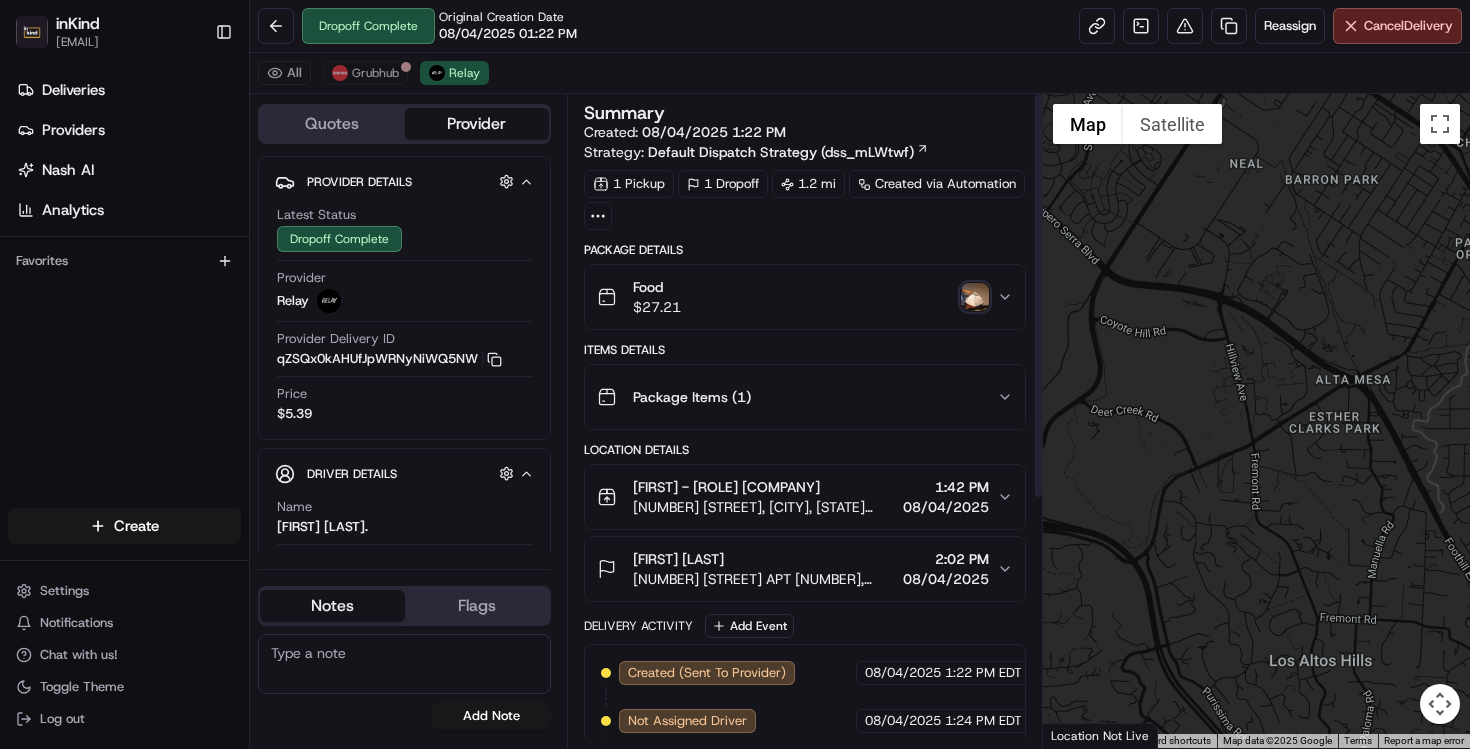 click on "Food $ 27.21" at bounding box center (797, 297) 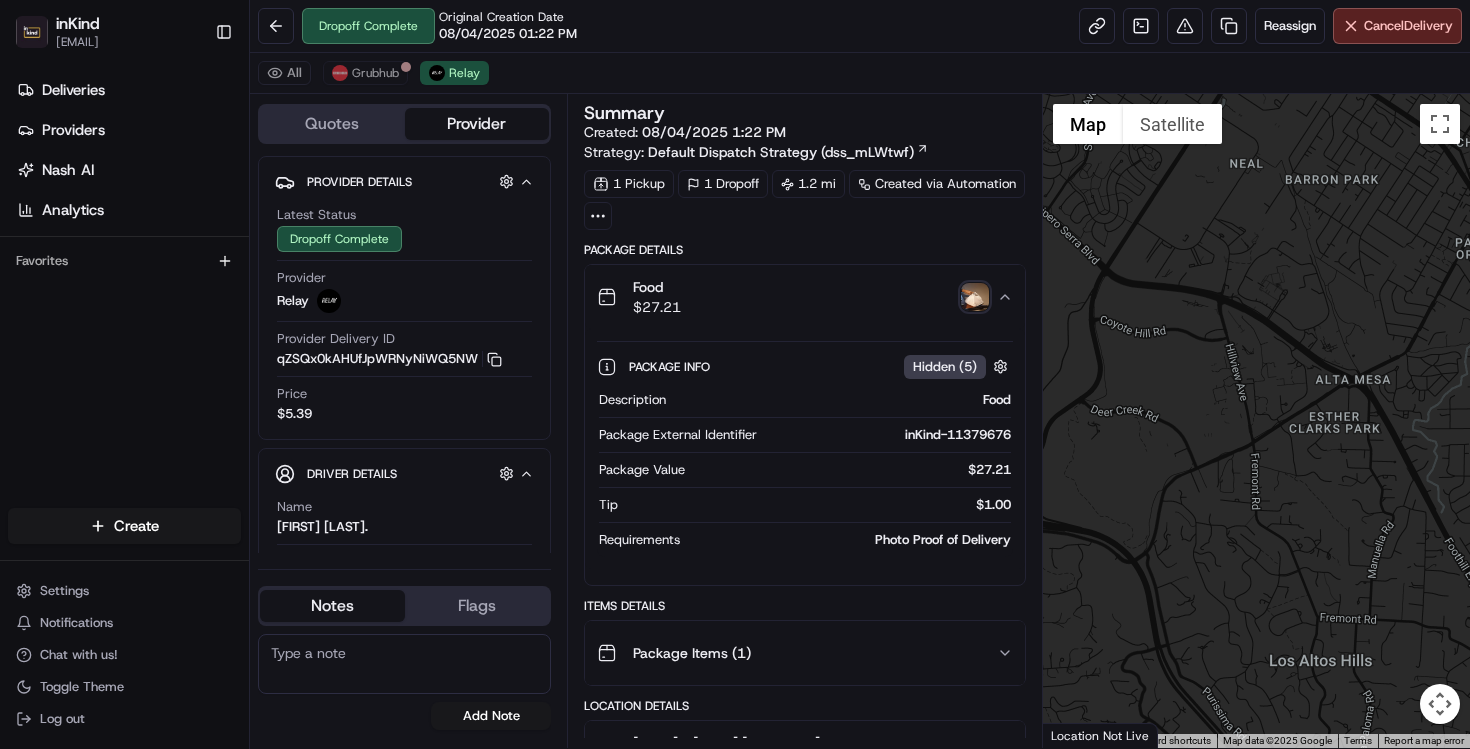 click at bounding box center (975, 297) 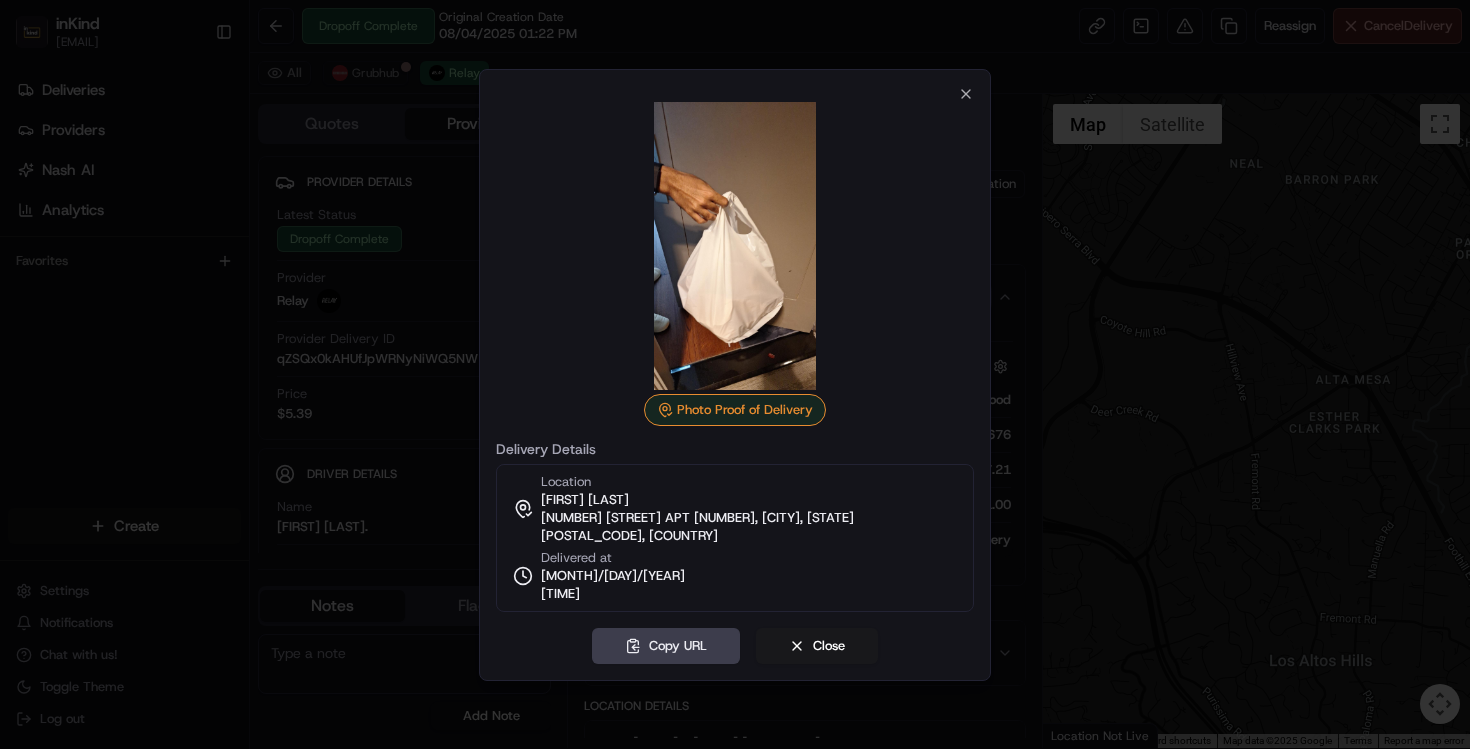 click on "Photo Proof of Delivery" at bounding box center [735, 410] 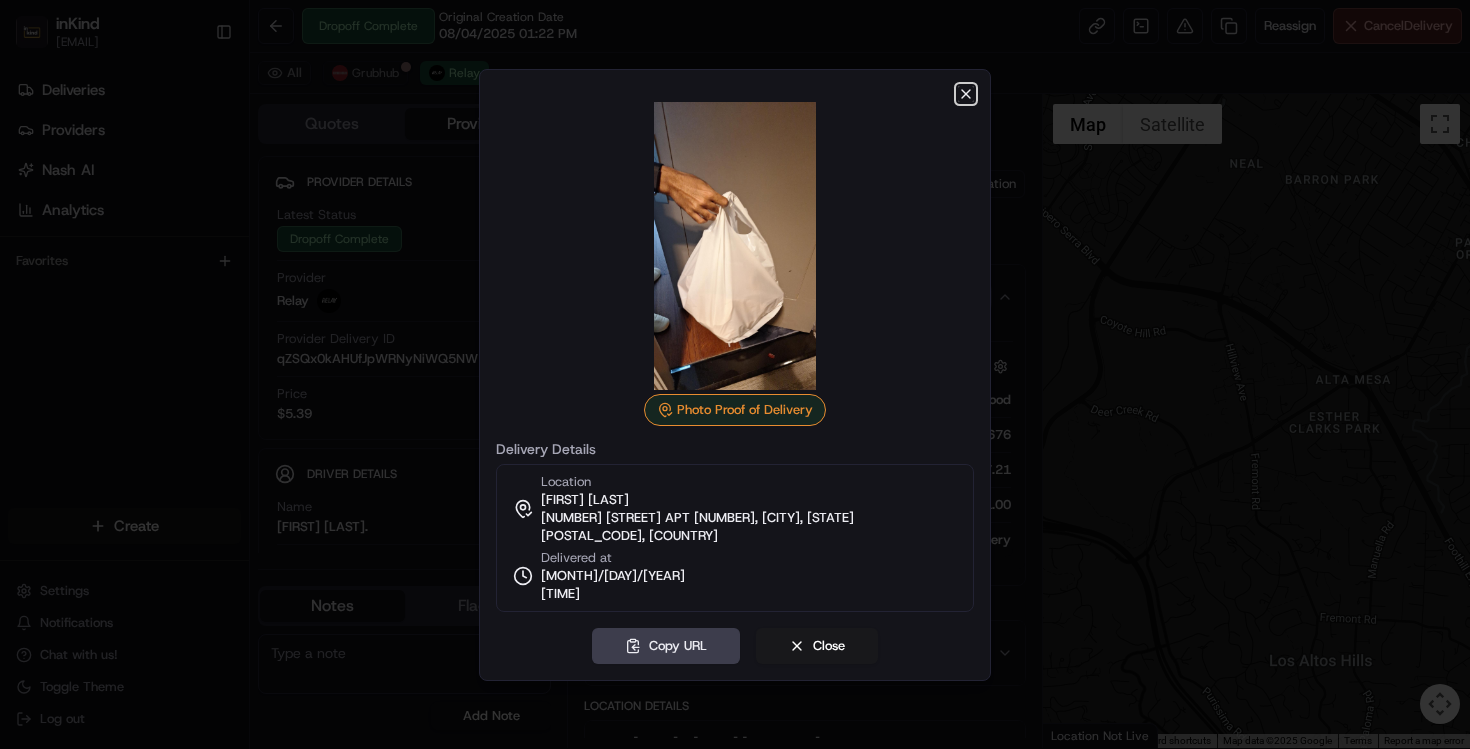 click 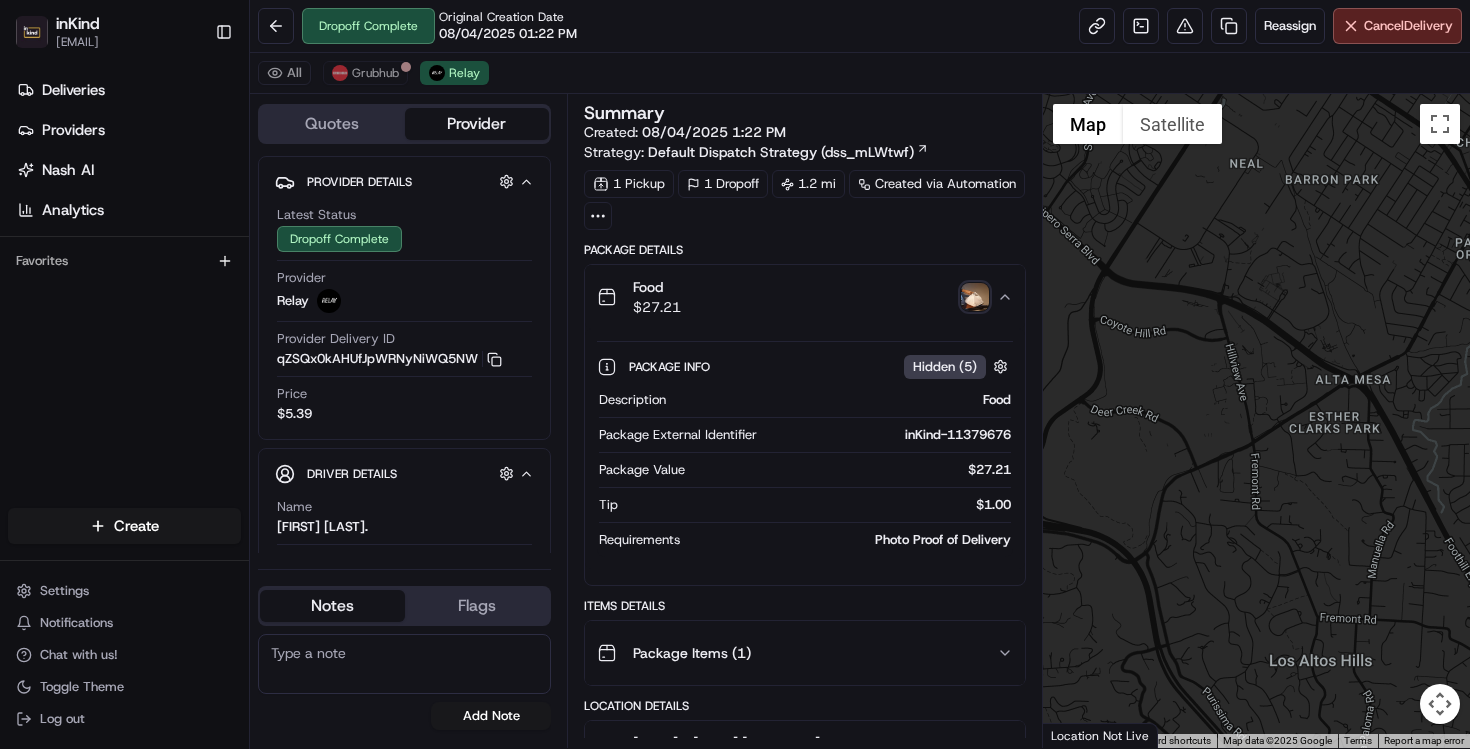click at bounding box center (975, 297) 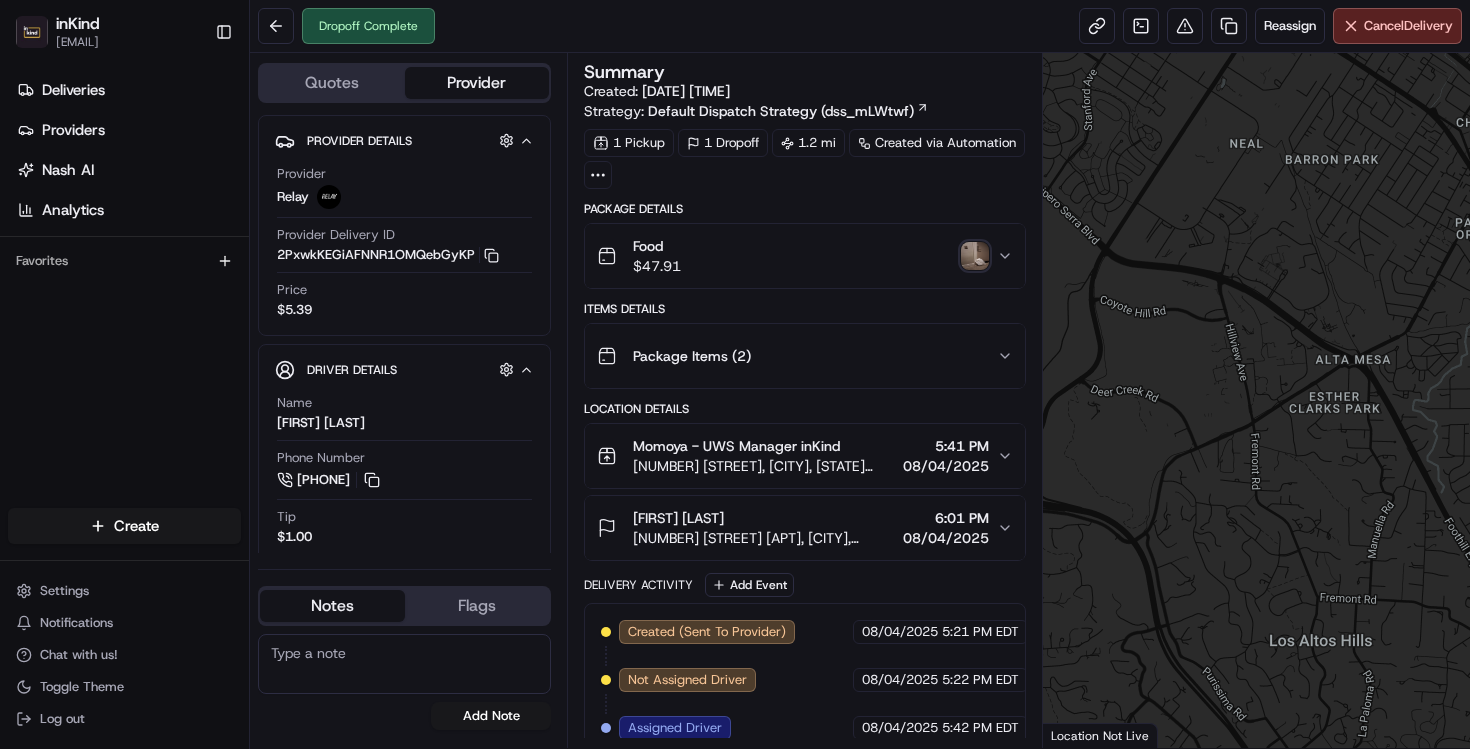 scroll, scrollTop: 0, scrollLeft: 0, axis: both 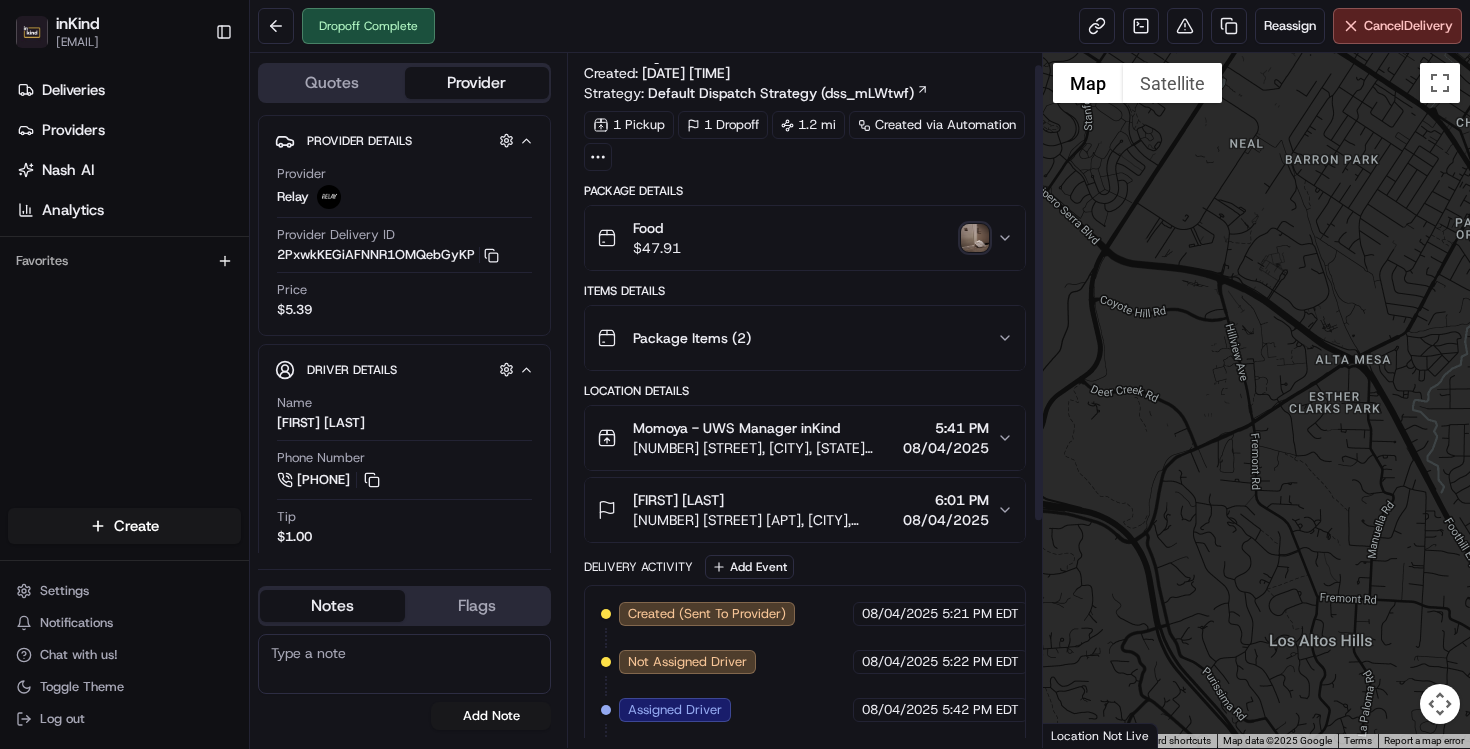 click 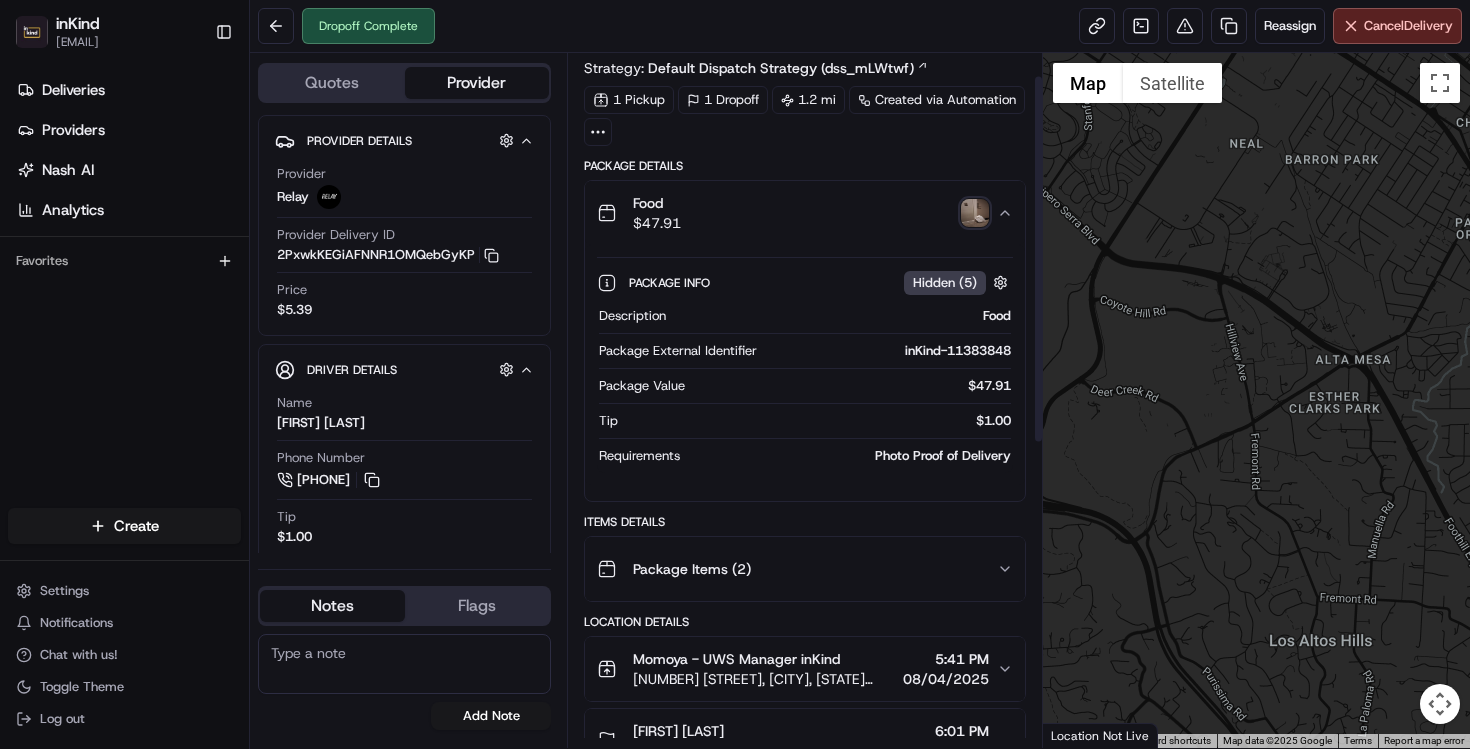 scroll, scrollTop: 43, scrollLeft: 0, axis: vertical 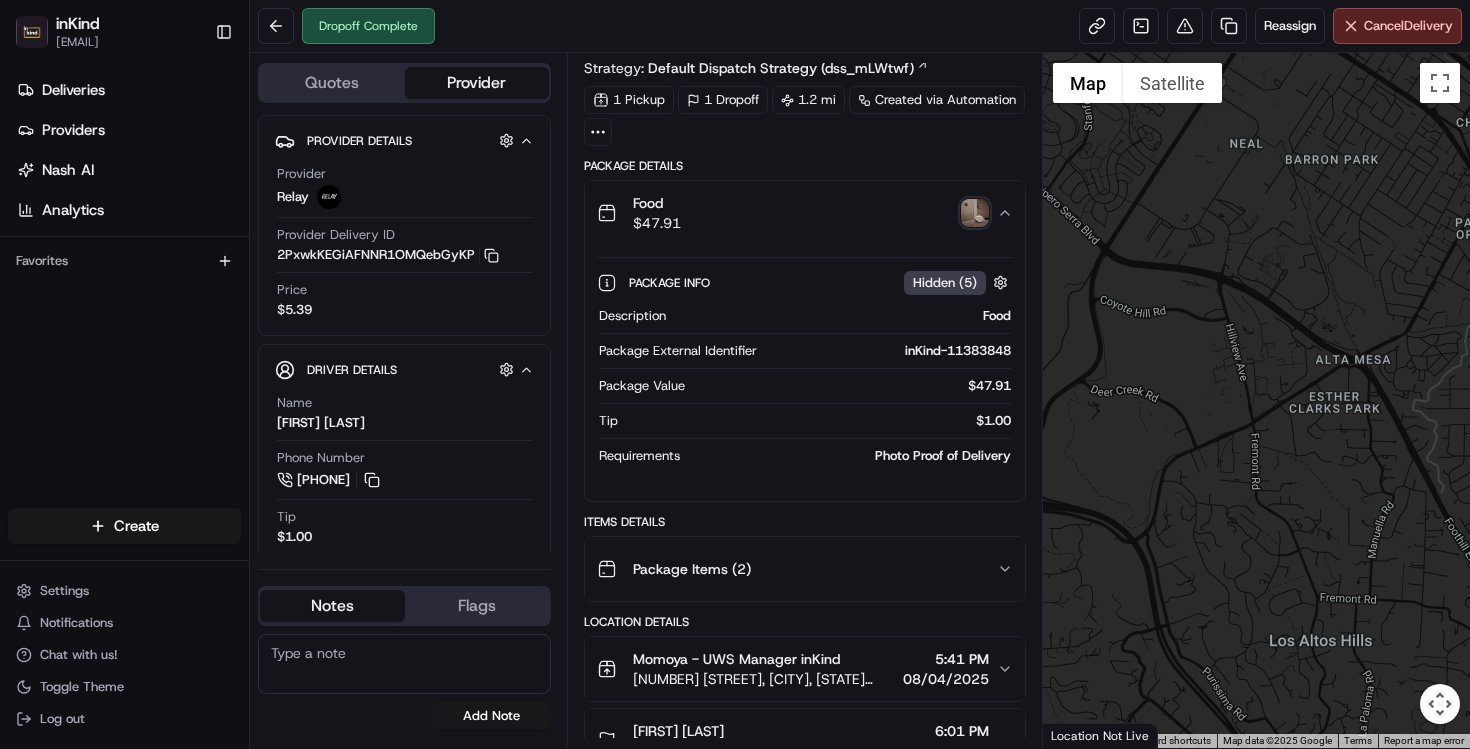 click 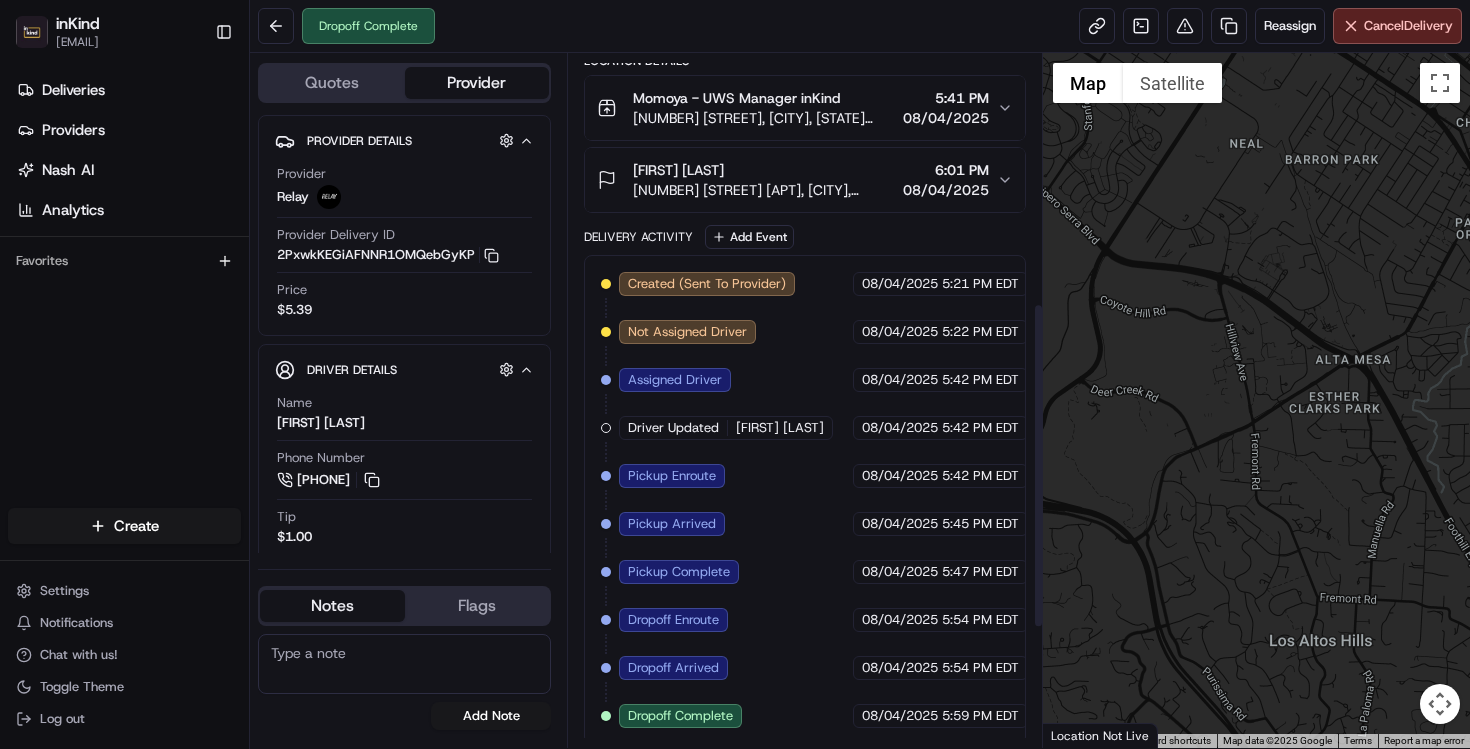 scroll, scrollTop: 786, scrollLeft: 0, axis: vertical 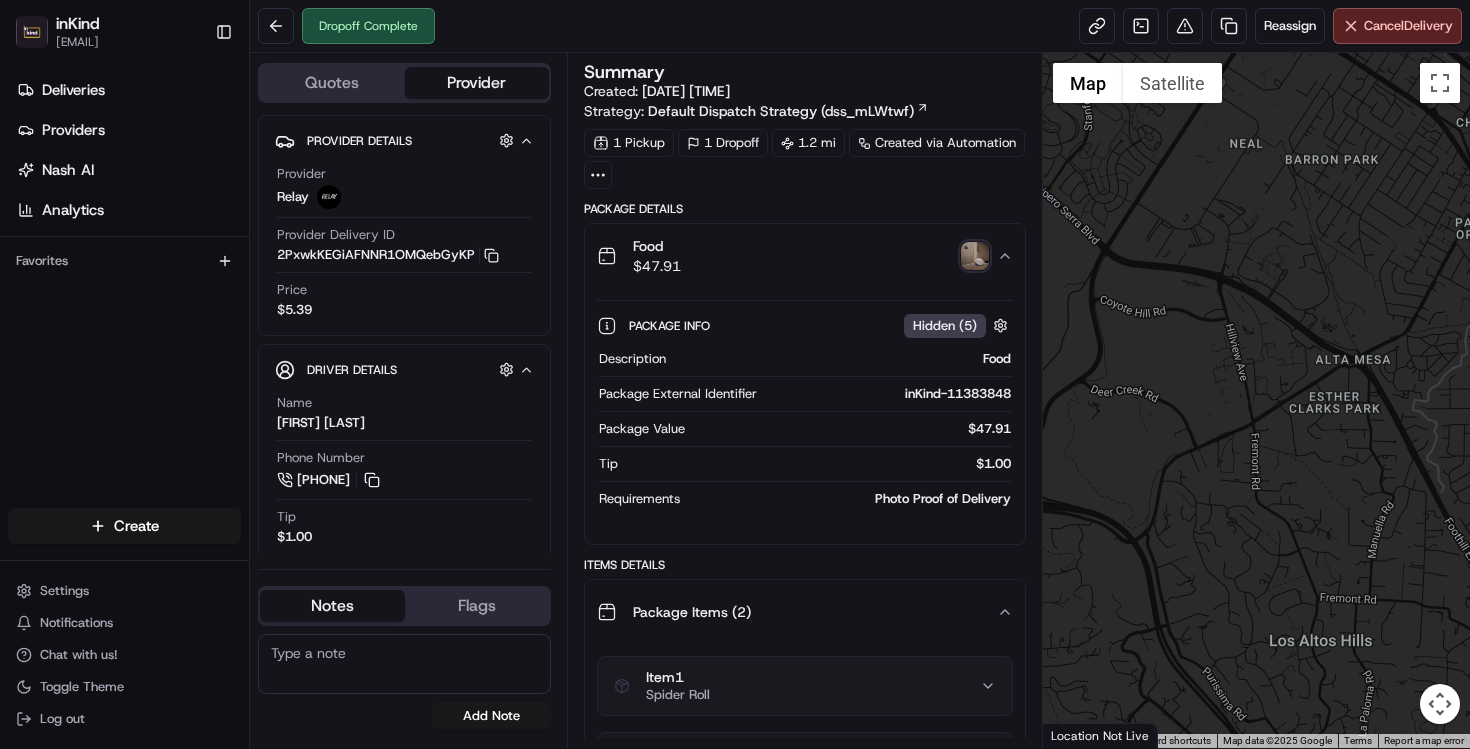 click 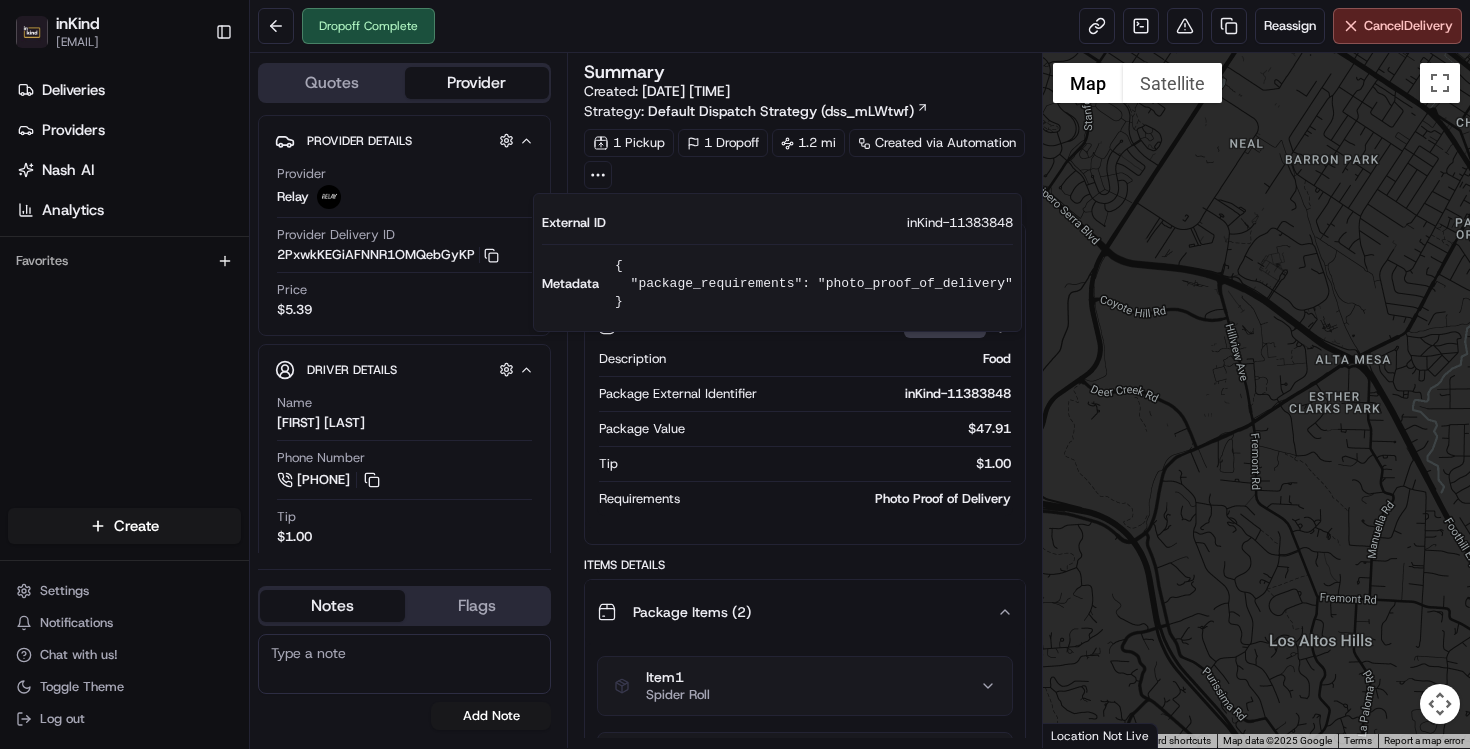 click on "1   Pickup 1   Dropoff 1.2 mi Created via Automation" at bounding box center [805, 159] 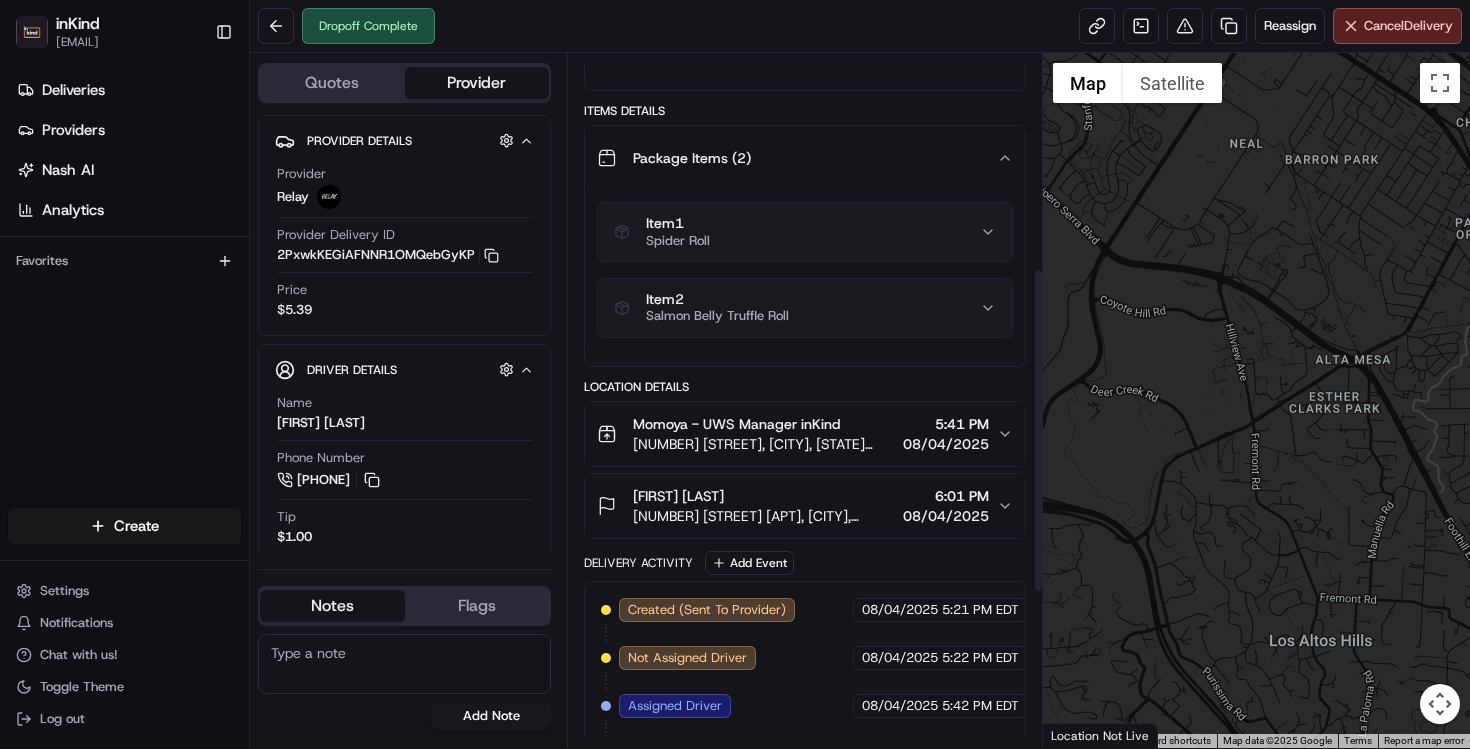 scroll, scrollTop: 459, scrollLeft: 0, axis: vertical 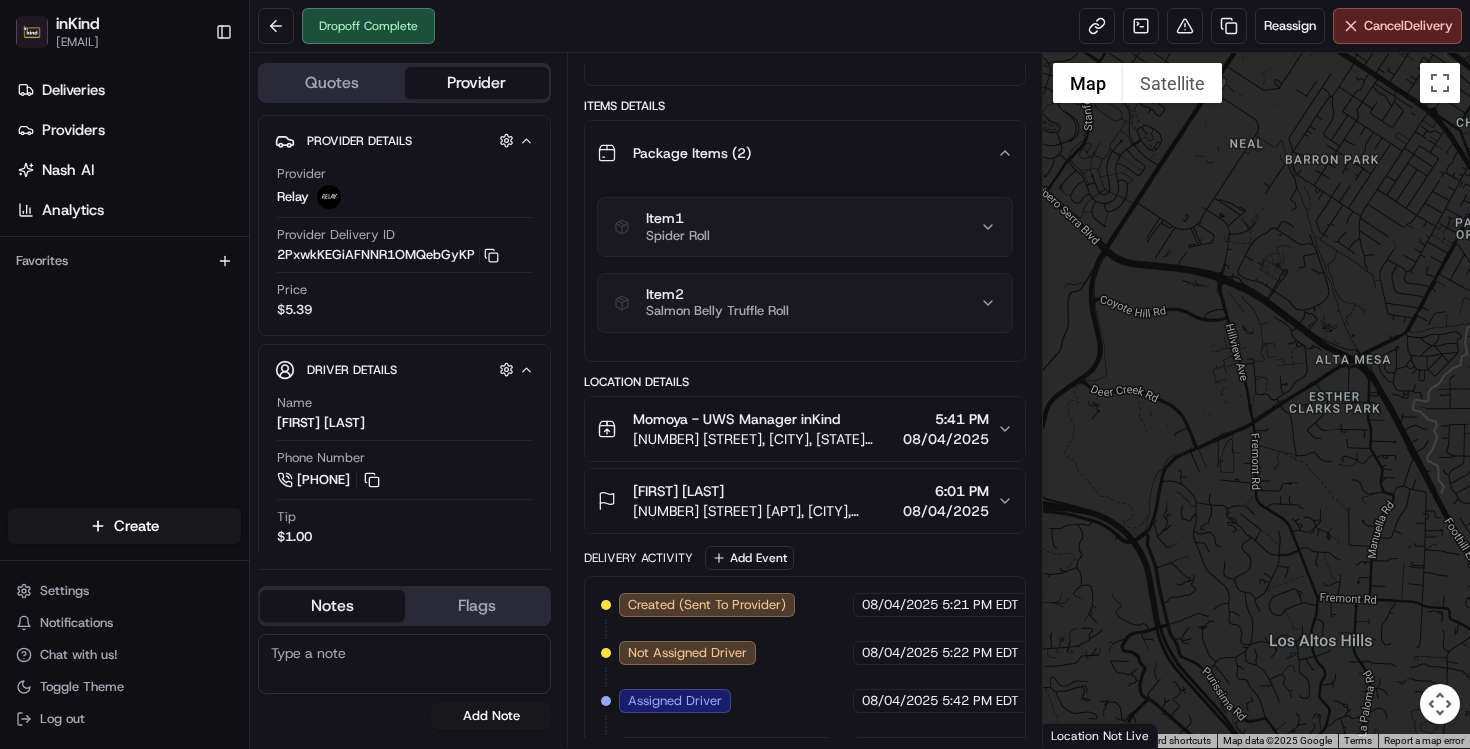 click 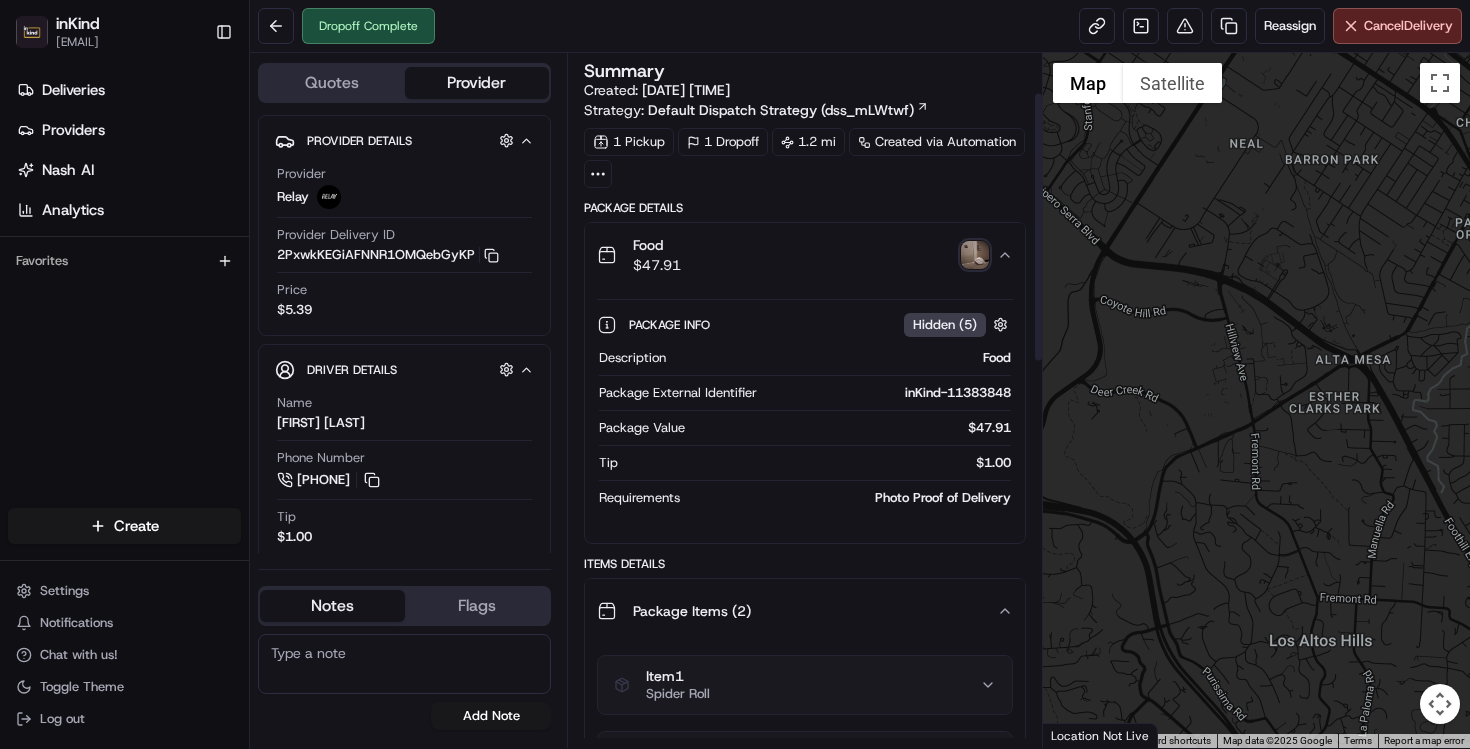 scroll, scrollTop: 0, scrollLeft: 0, axis: both 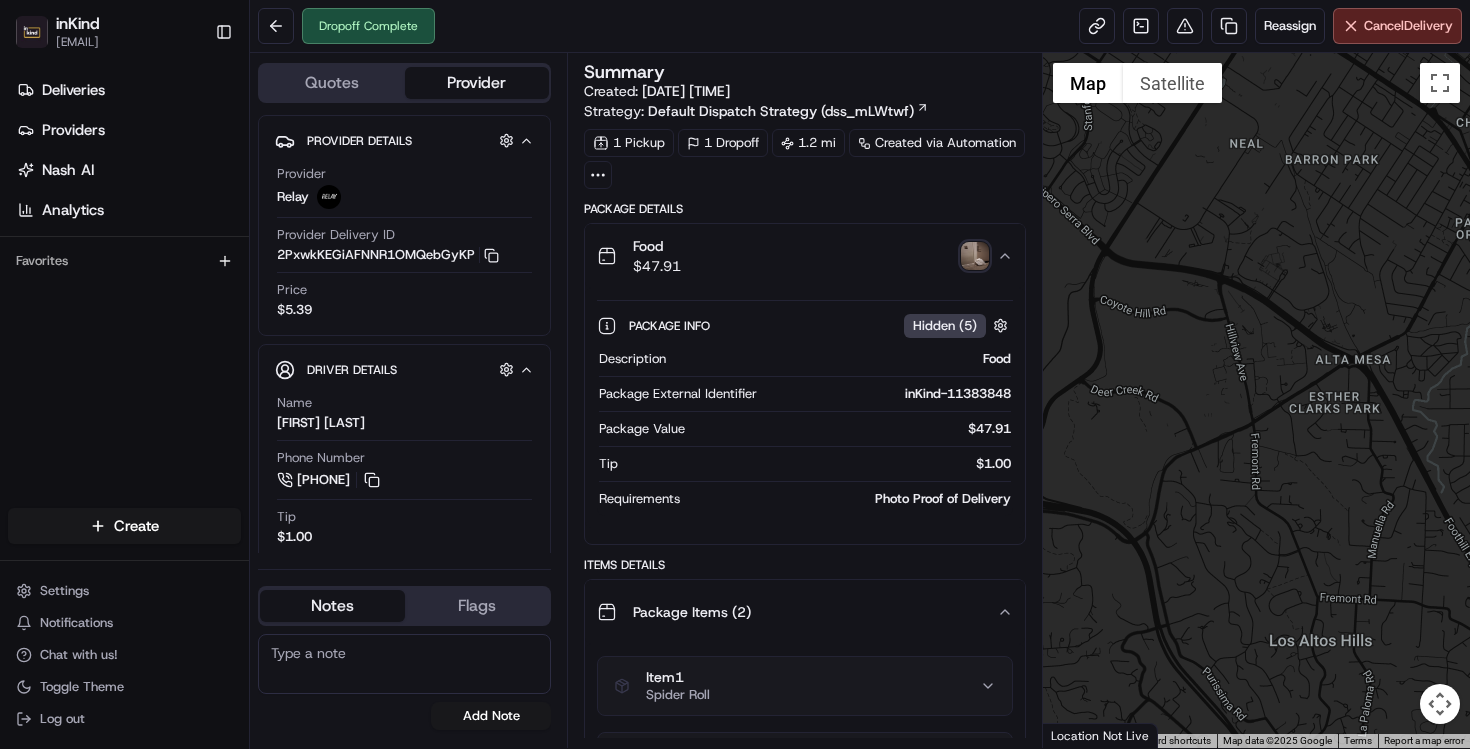 click at bounding box center [975, 256] 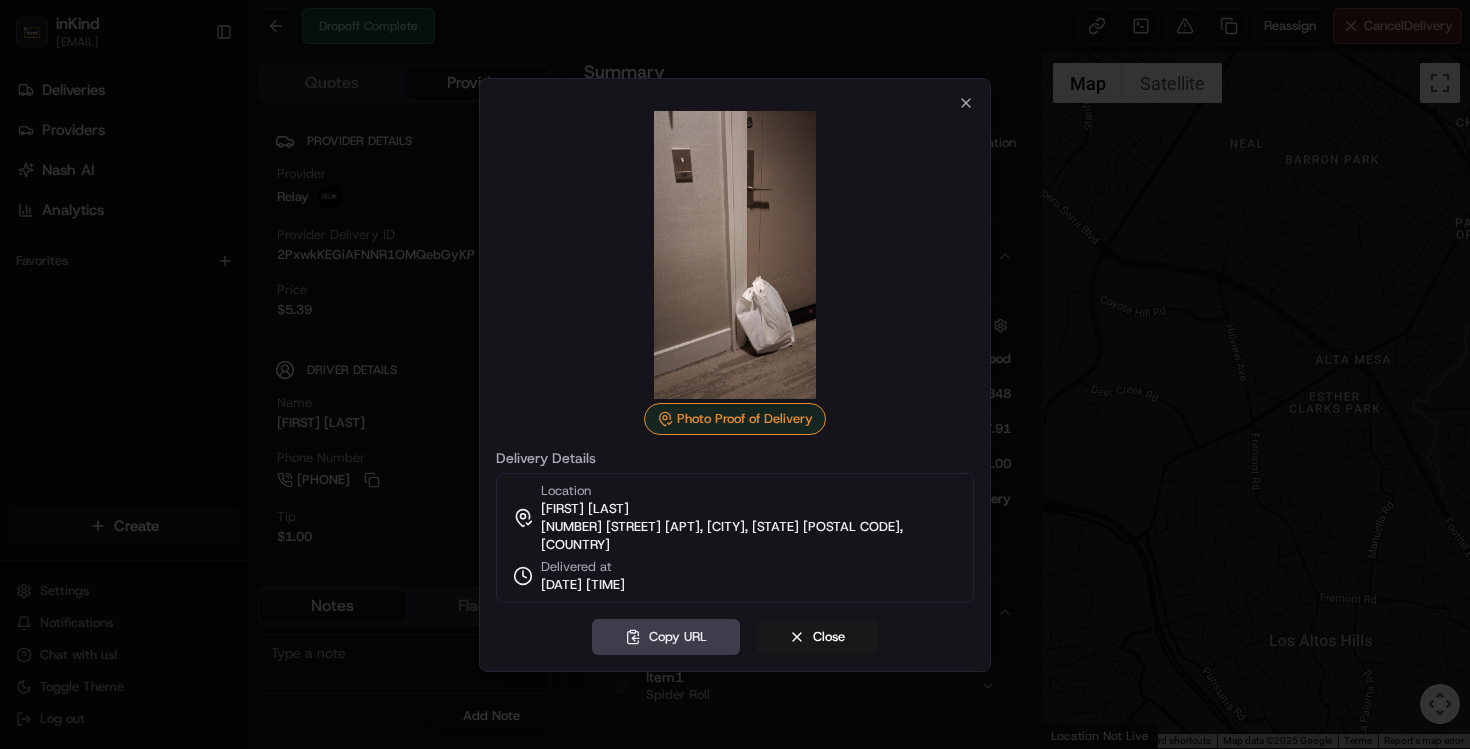 type 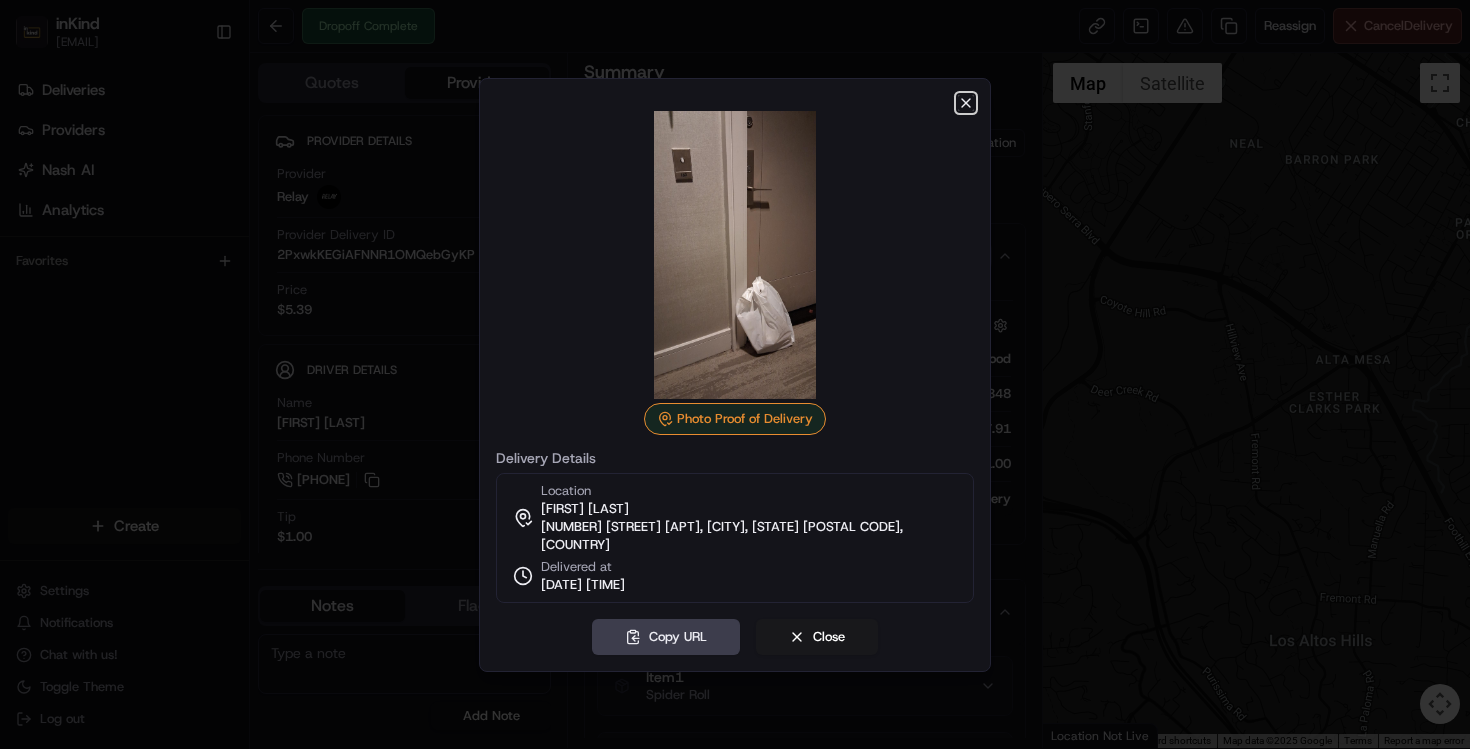 click 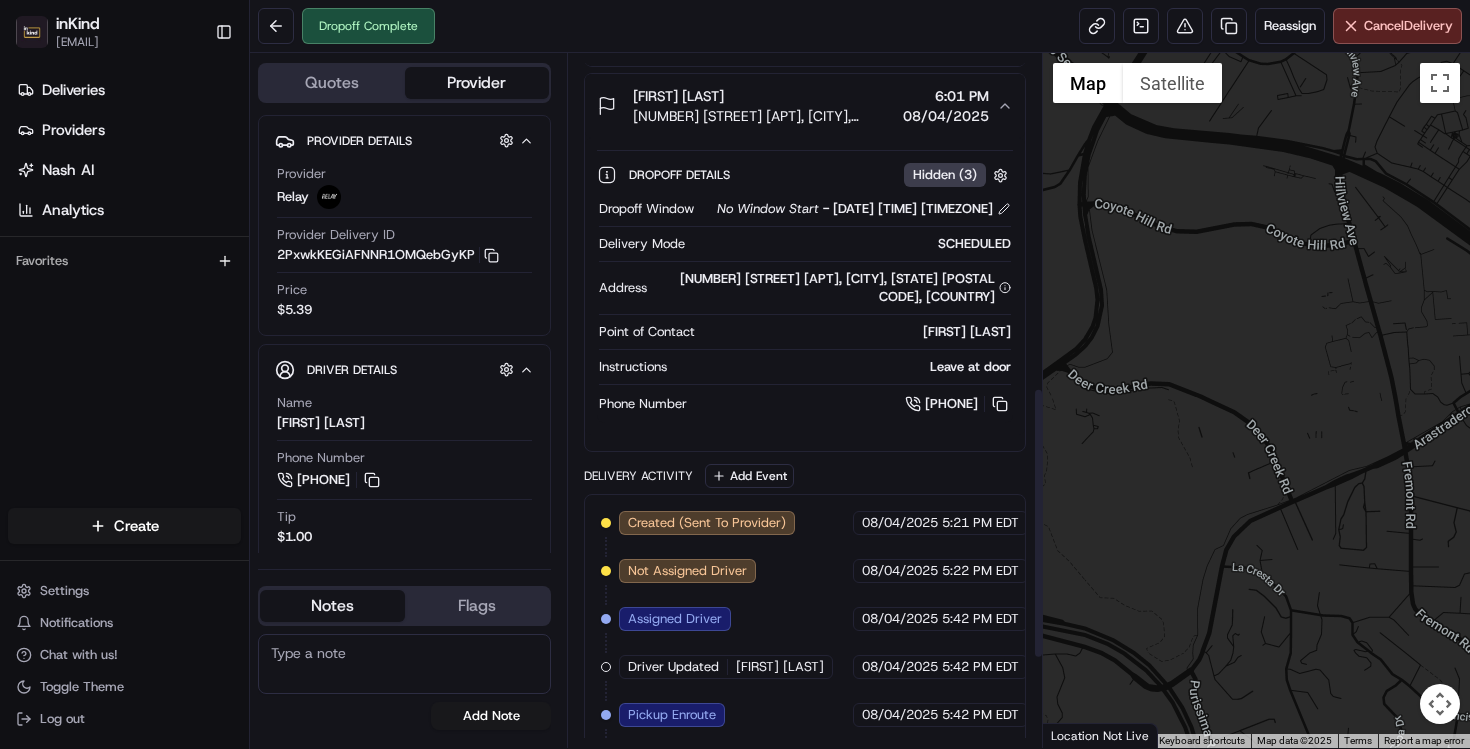 scroll, scrollTop: 850, scrollLeft: 0, axis: vertical 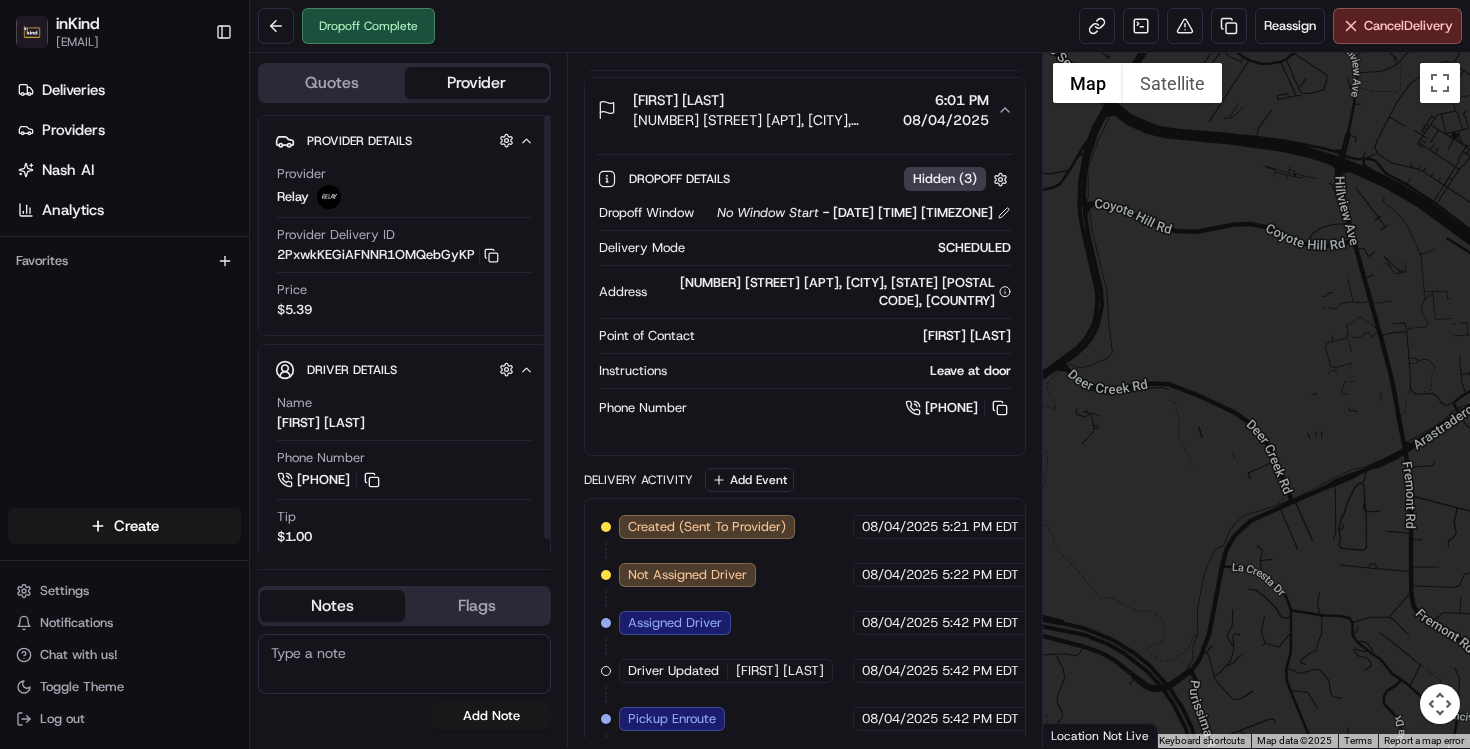 type 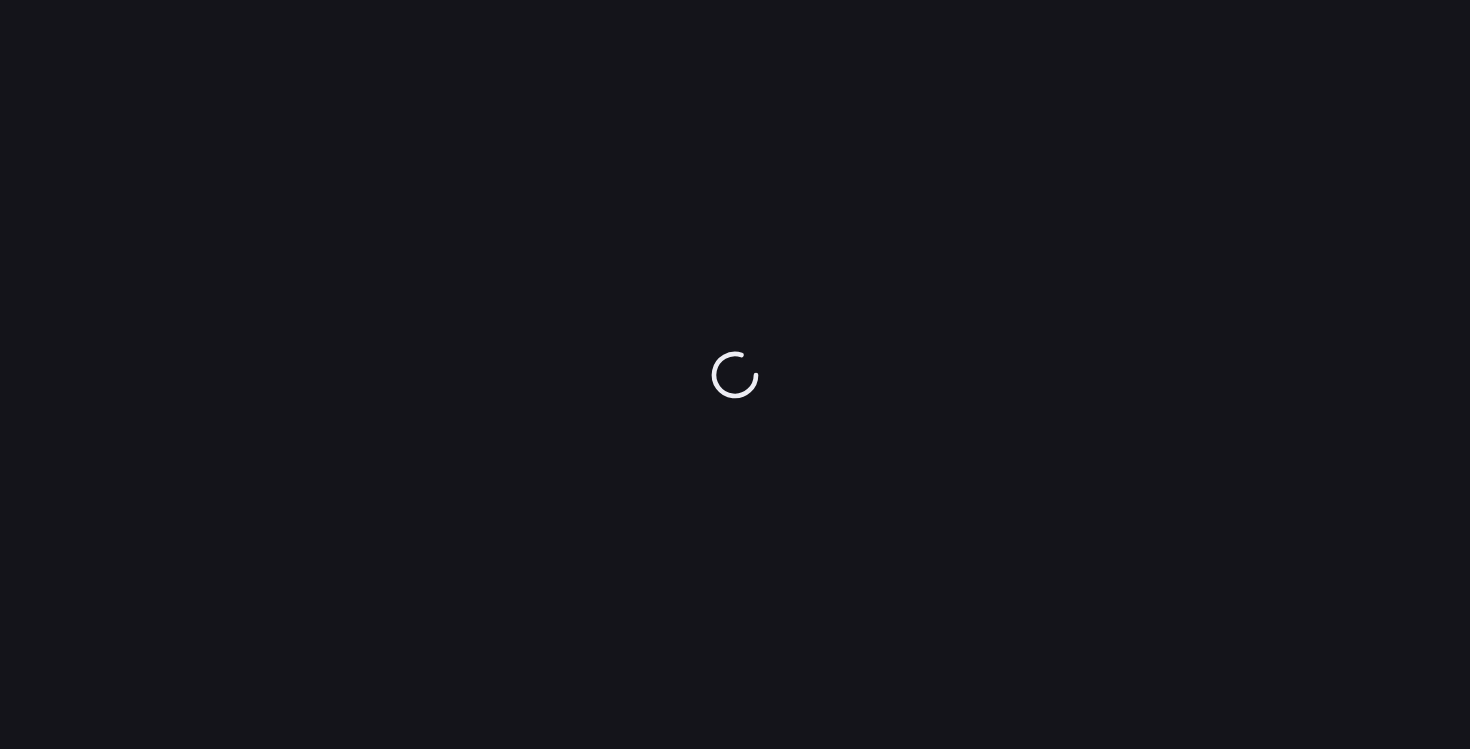 scroll, scrollTop: 0, scrollLeft: 0, axis: both 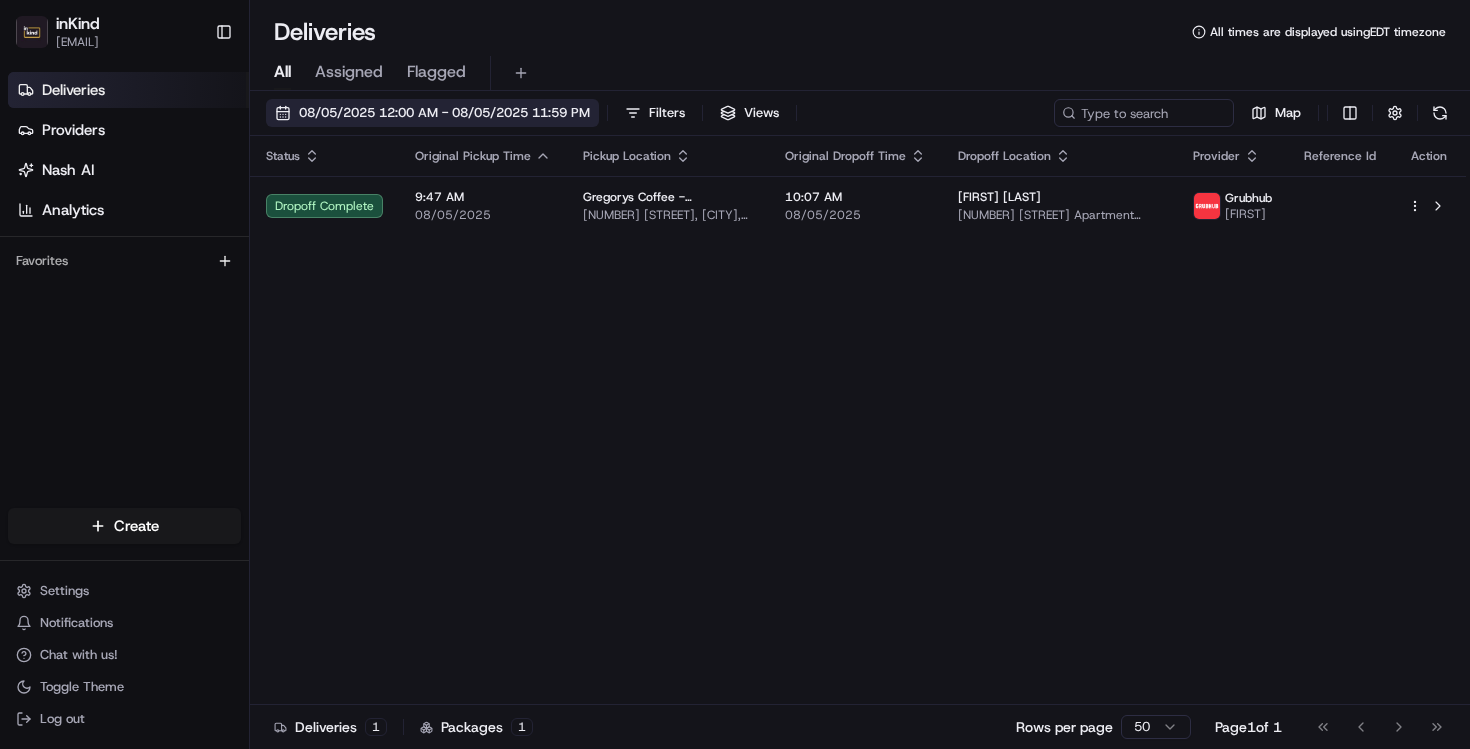 click on "08/05/2025 12:00 AM - 08/05/2025 11:59 PM" at bounding box center [444, 113] 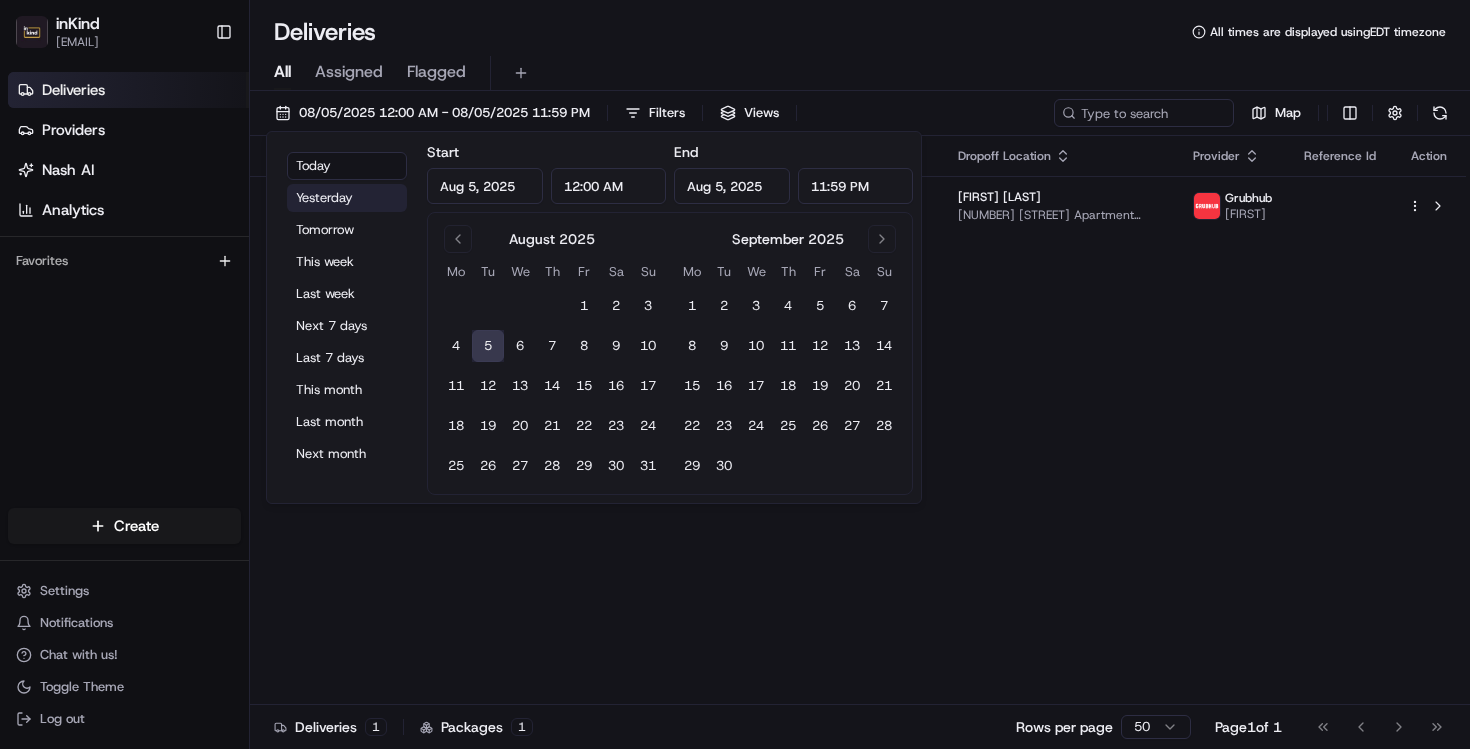 click on "Yesterday" at bounding box center [347, 198] 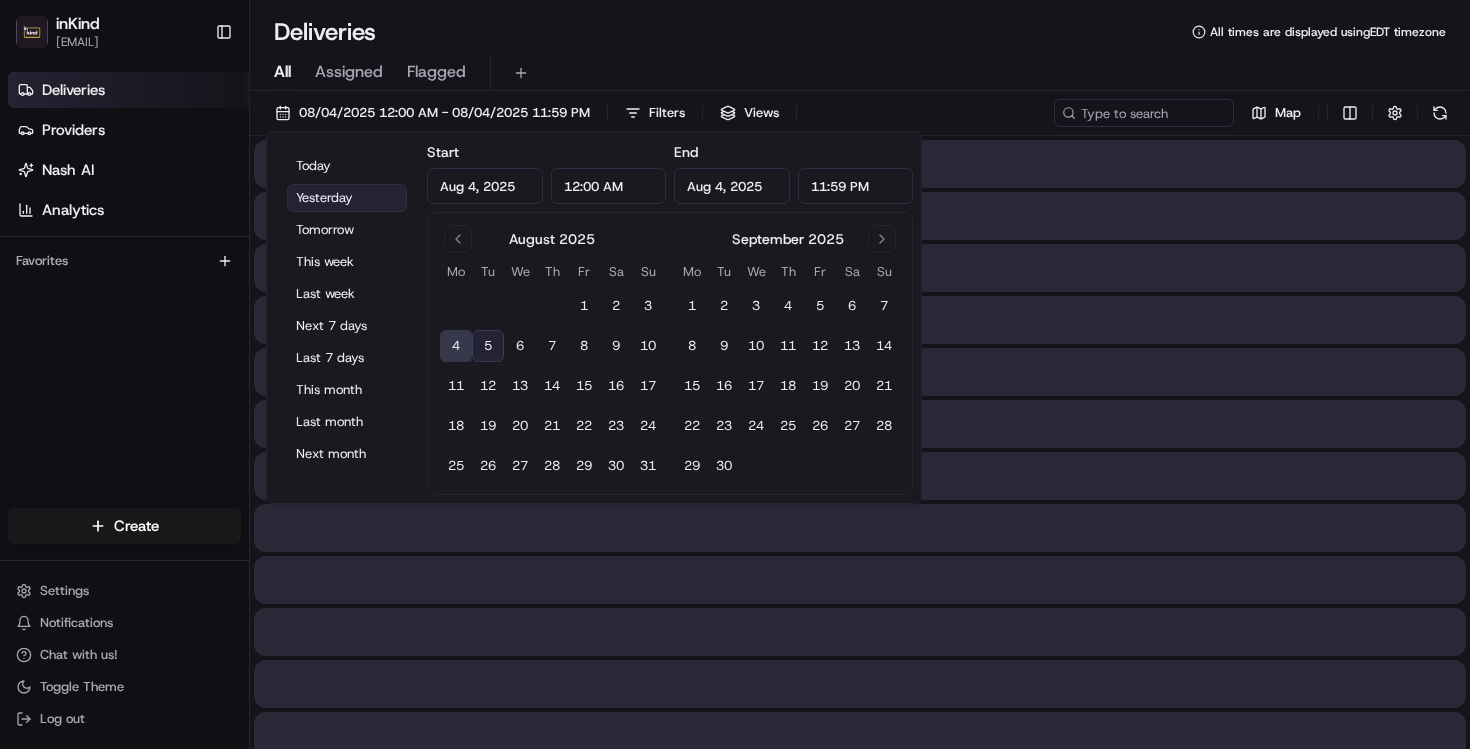 type on "Aug 4, 2025" 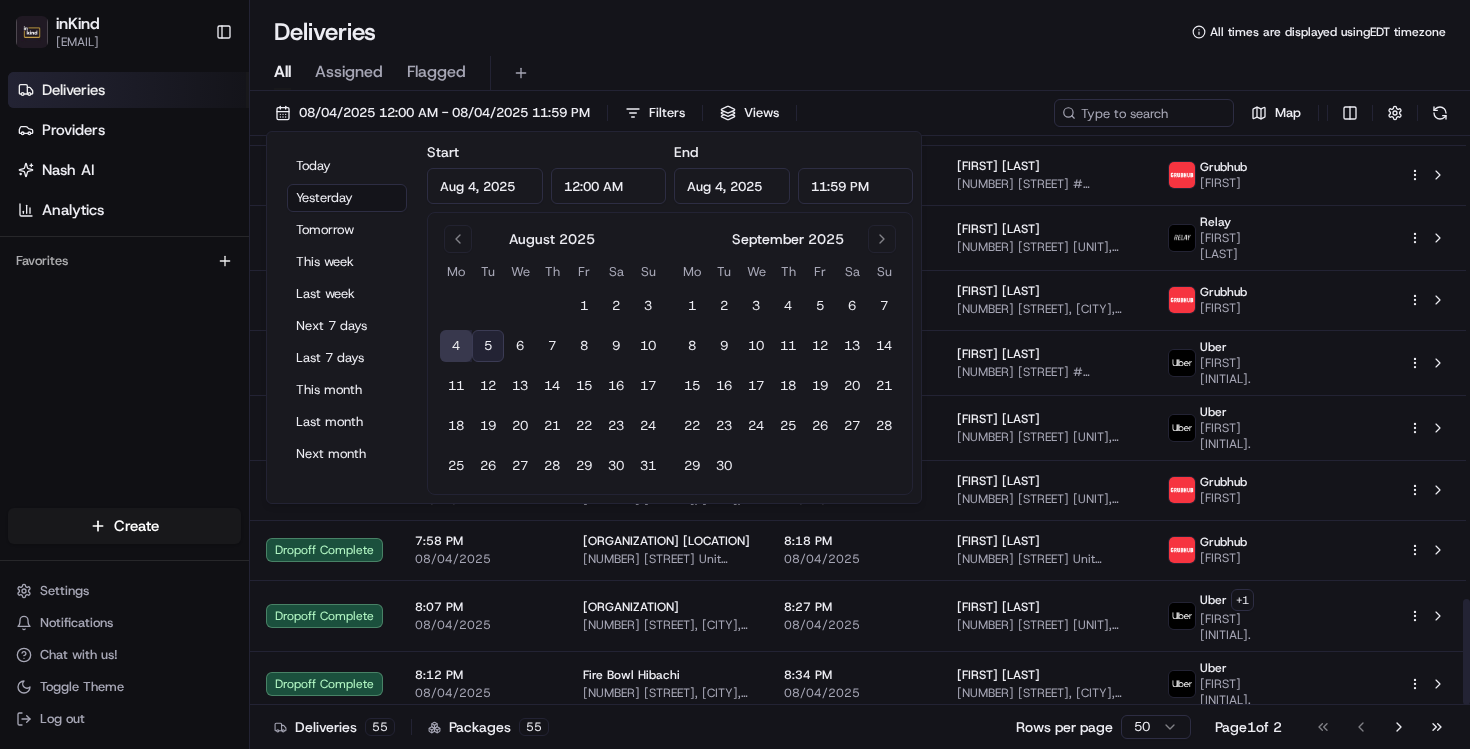 scroll, scrollTop: 2486, scrollLeft: 0, axis: vertical 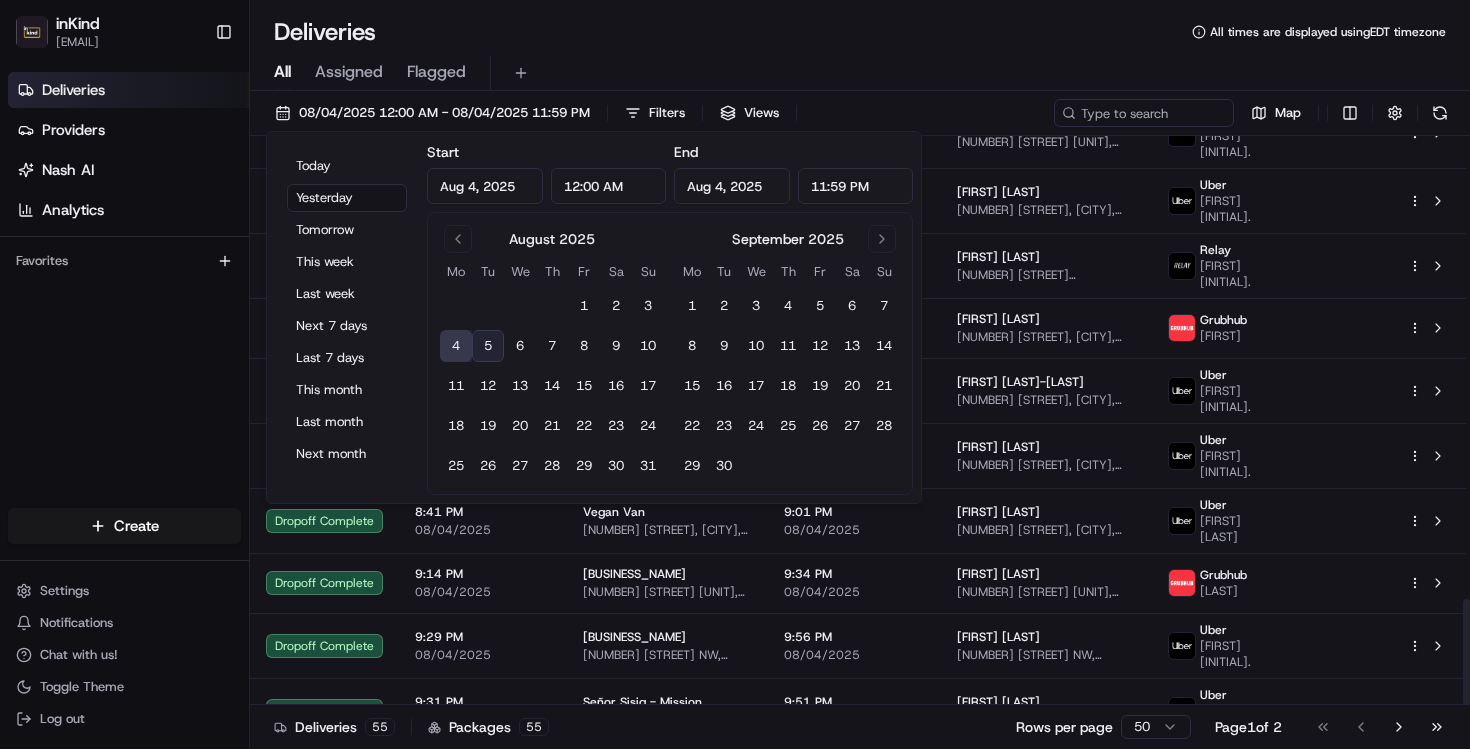 click on "Deliveries All times are displayed using  EDT   timezone" at bounding box center (860, 32) 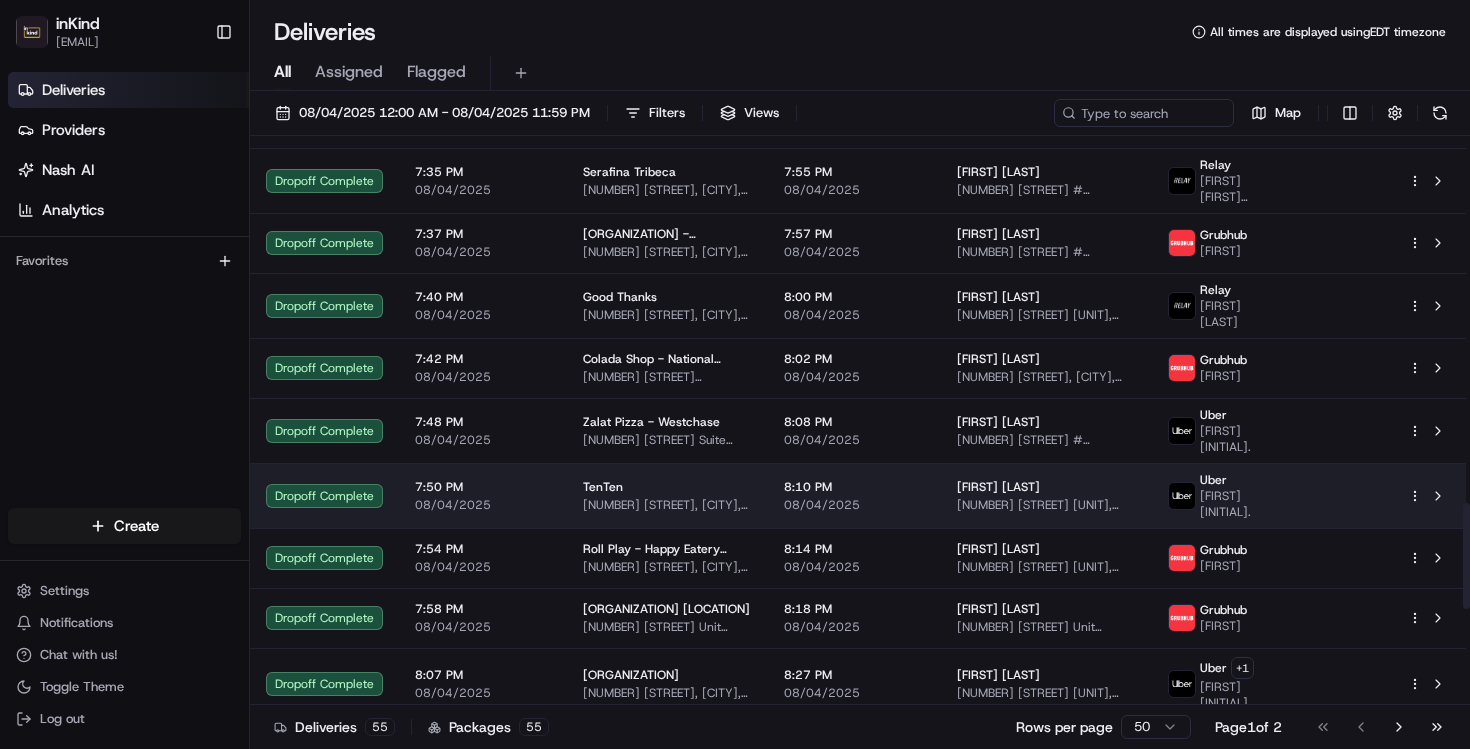scroll, scrollTop: 1971, scrollLeft: 0, axis: vertical 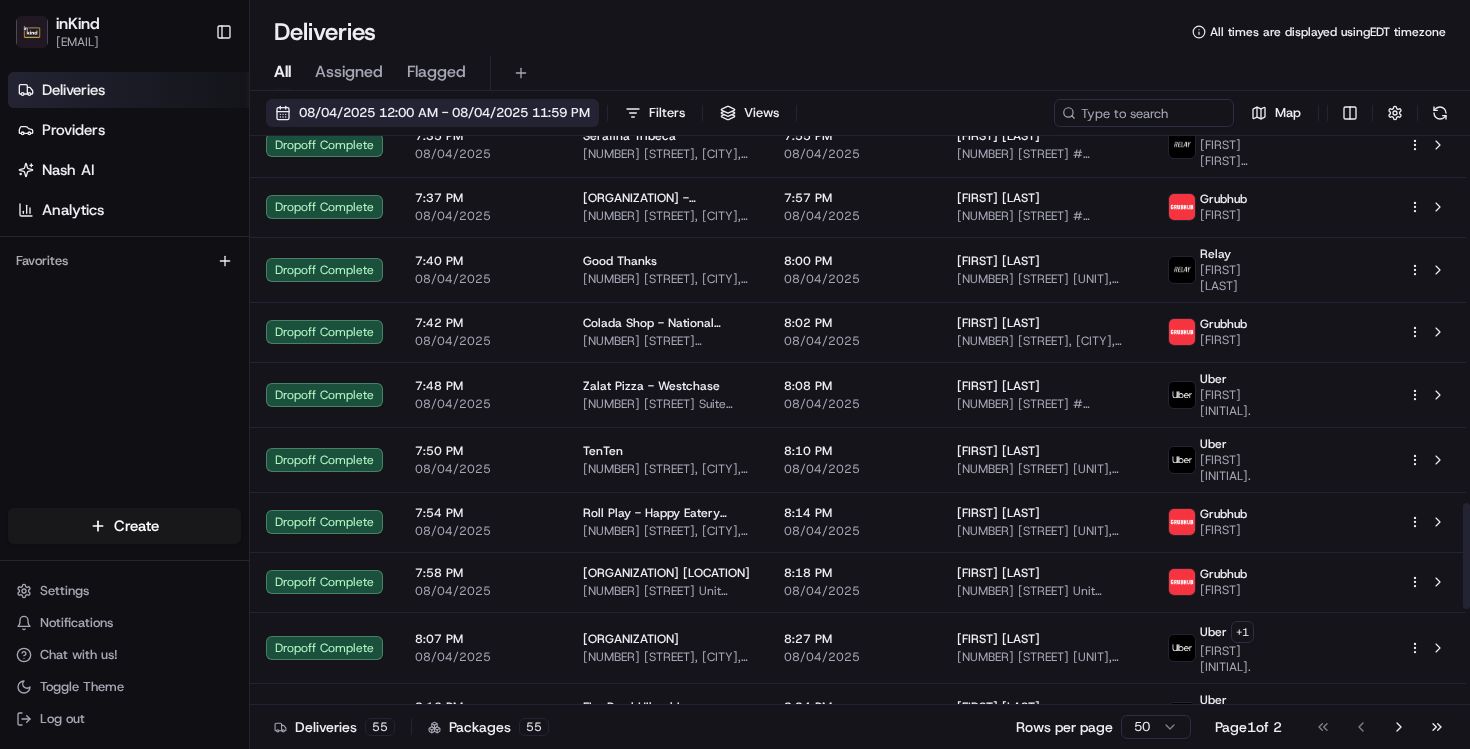 click on "08/04/2025 12:00 AM - 08/04/2025 11:59 PM" at bounding box center [444, 113] 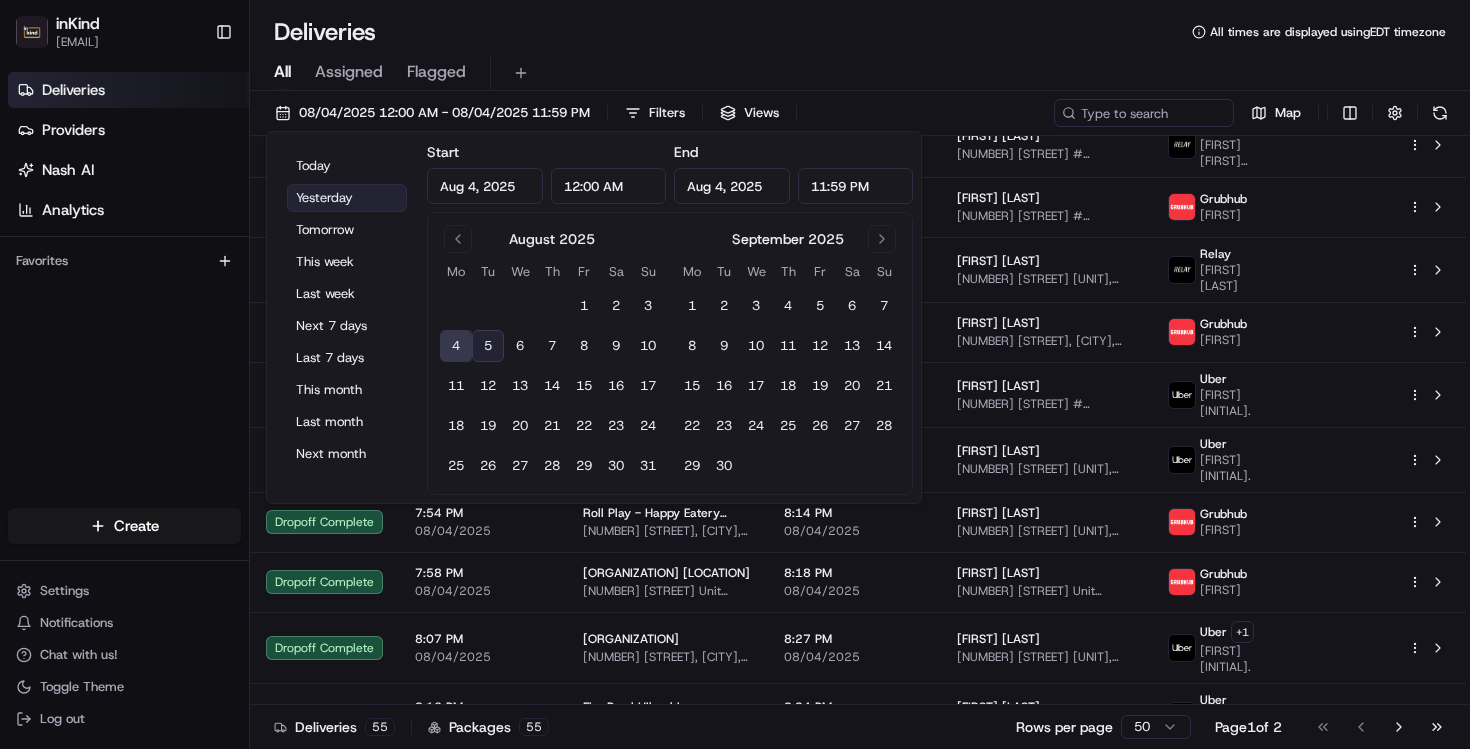 click on "Yesterday" at bounding box center [347, 198] 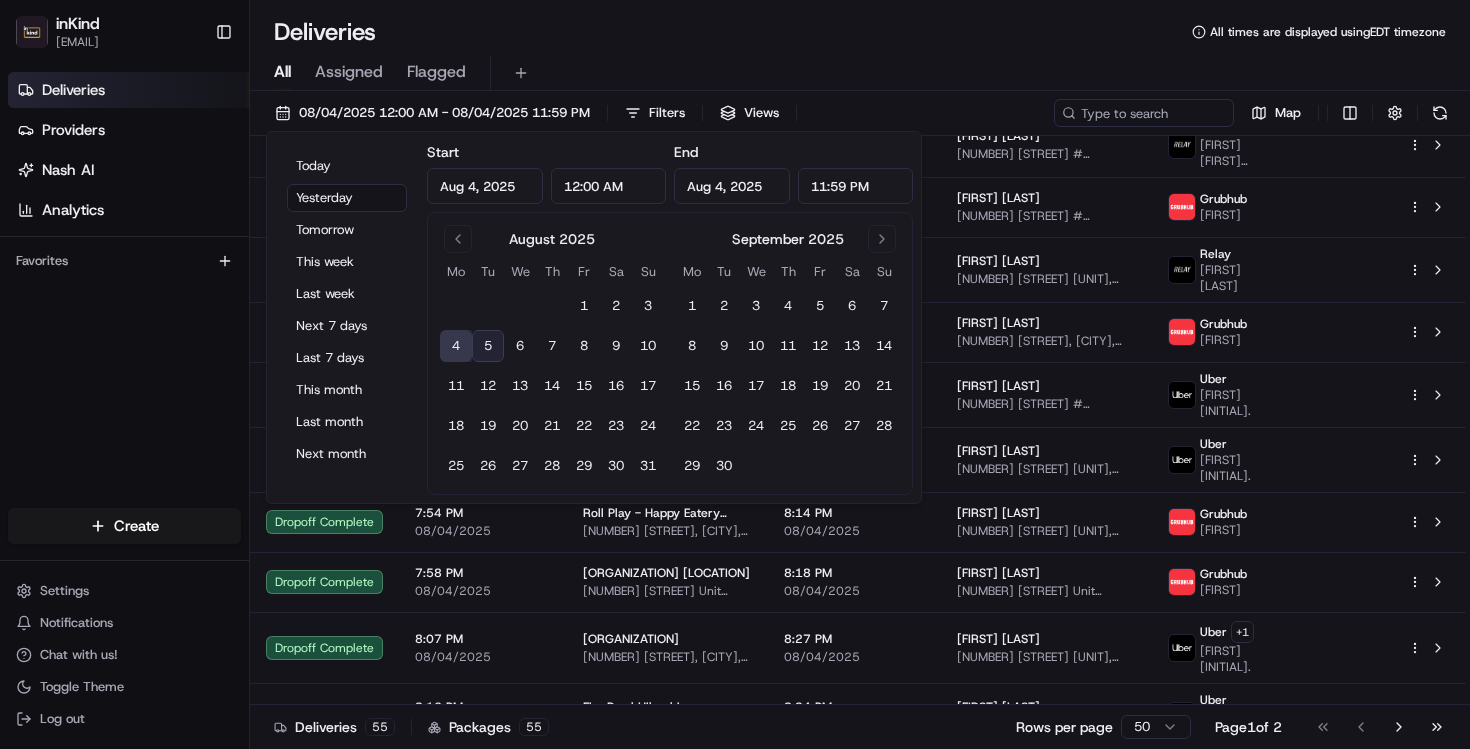 click on "Deliveries All times are displayed using  EDT   timezone" at bounding box center [860, 32] 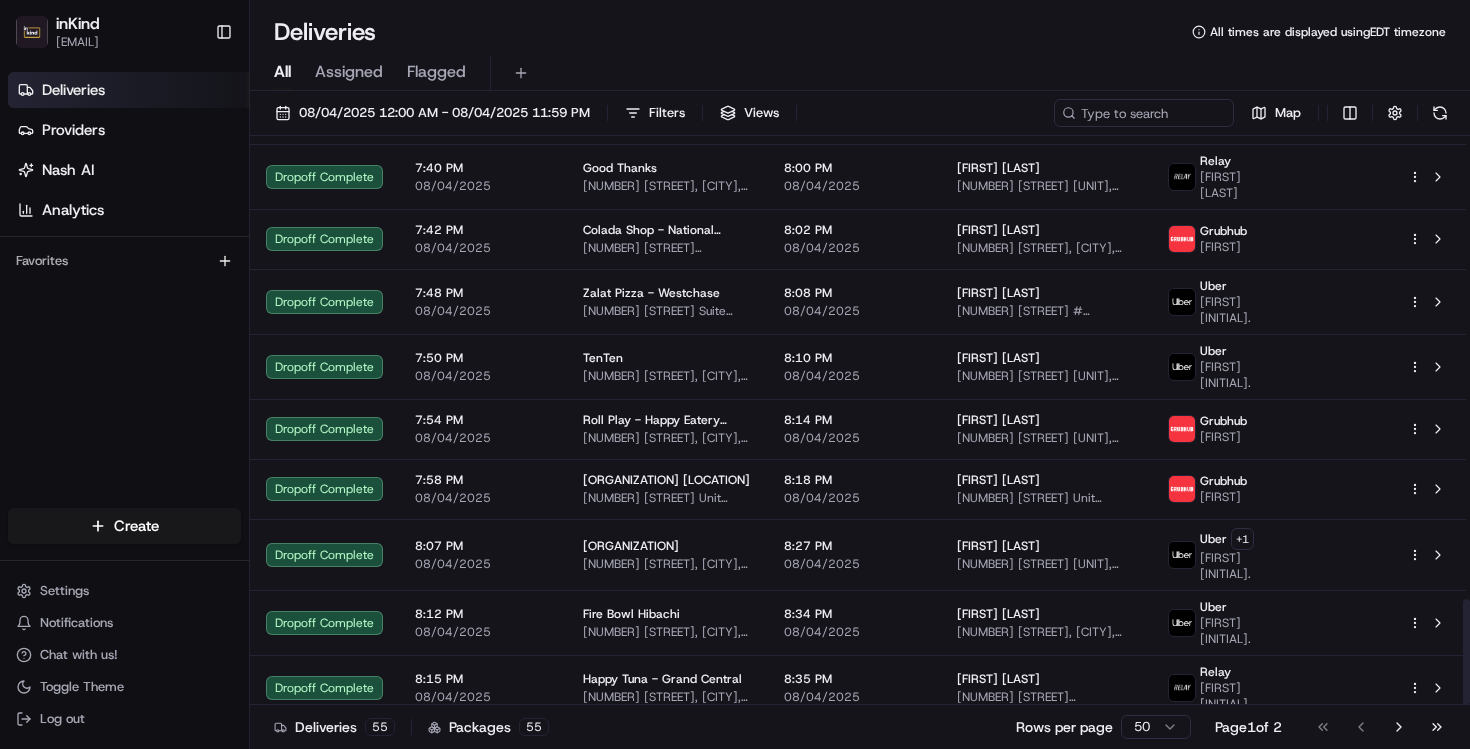 scroll, scrollTop: 2486, scrollLeft: 0, axis: vertical 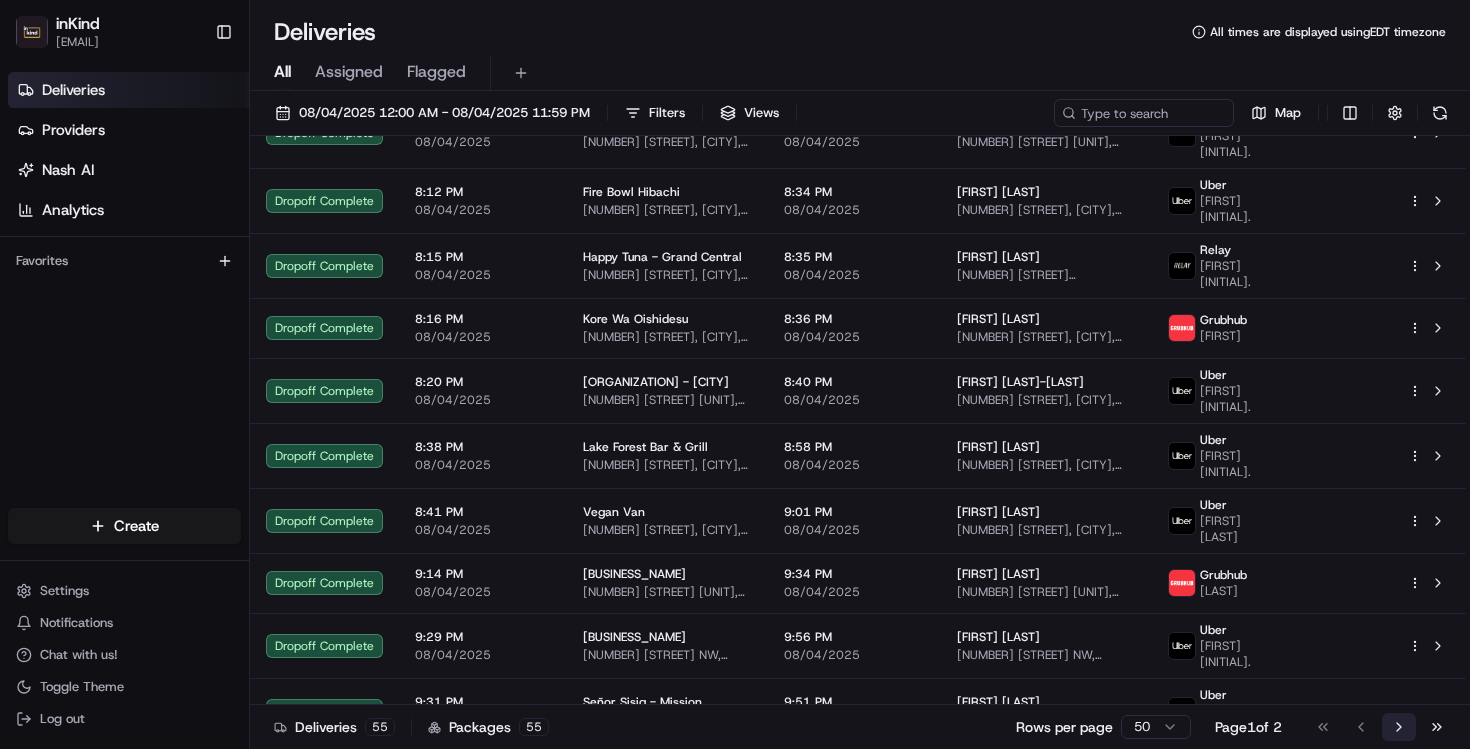 click on "Go to next page" at bounding box center (1399, 727) 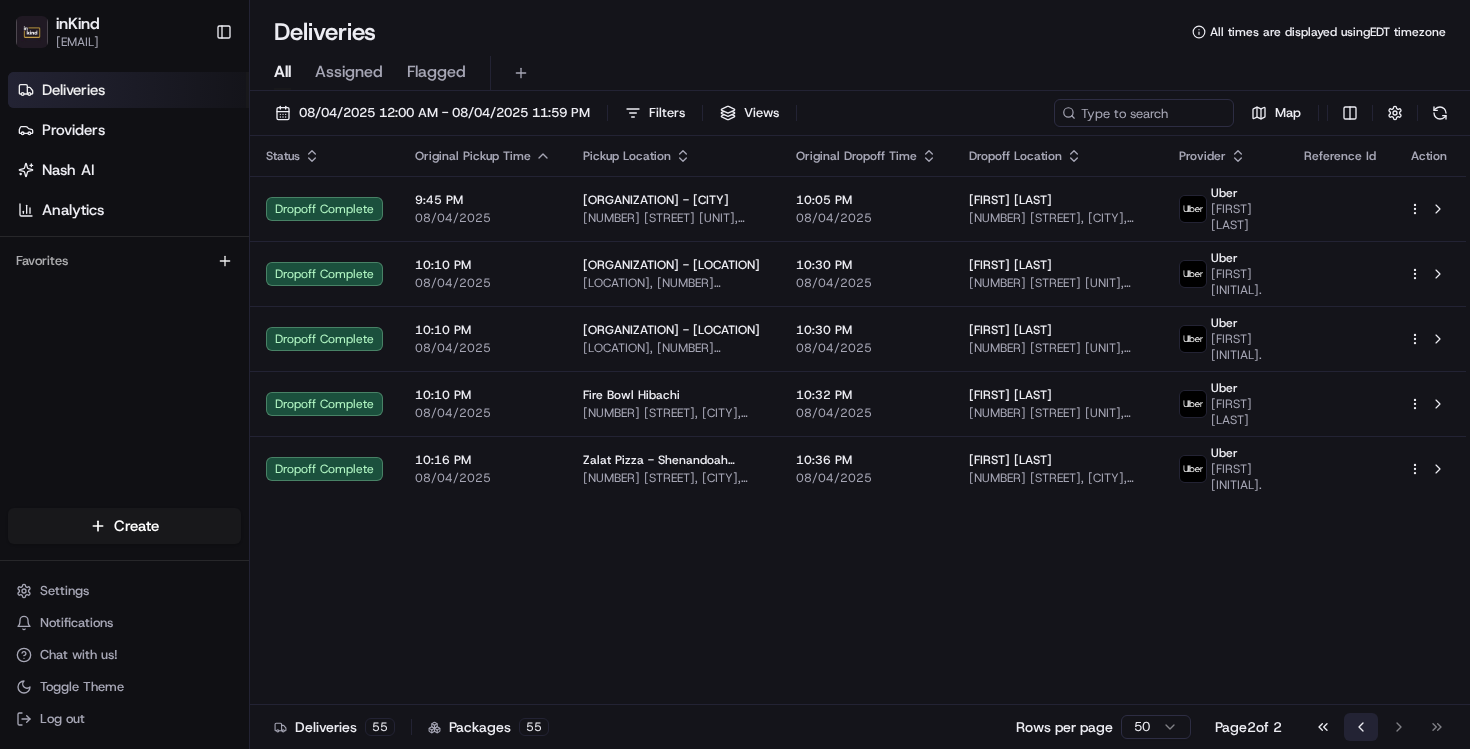 click on "Go to previous page" at bounding box center (1361, 727) 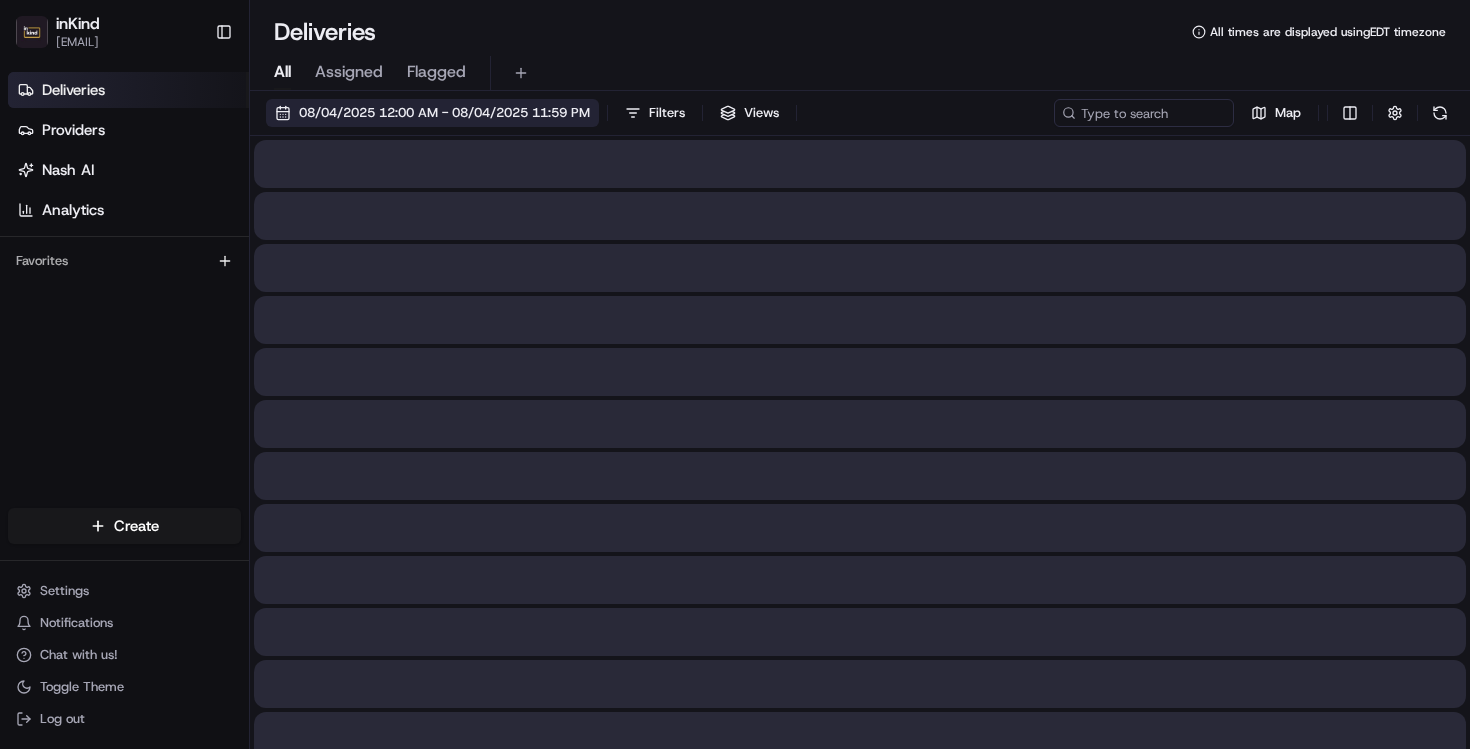 click on "08/04/2025 12:00 AM - 08/04/2025 11:59 PM" at bounding box center (444, 113) 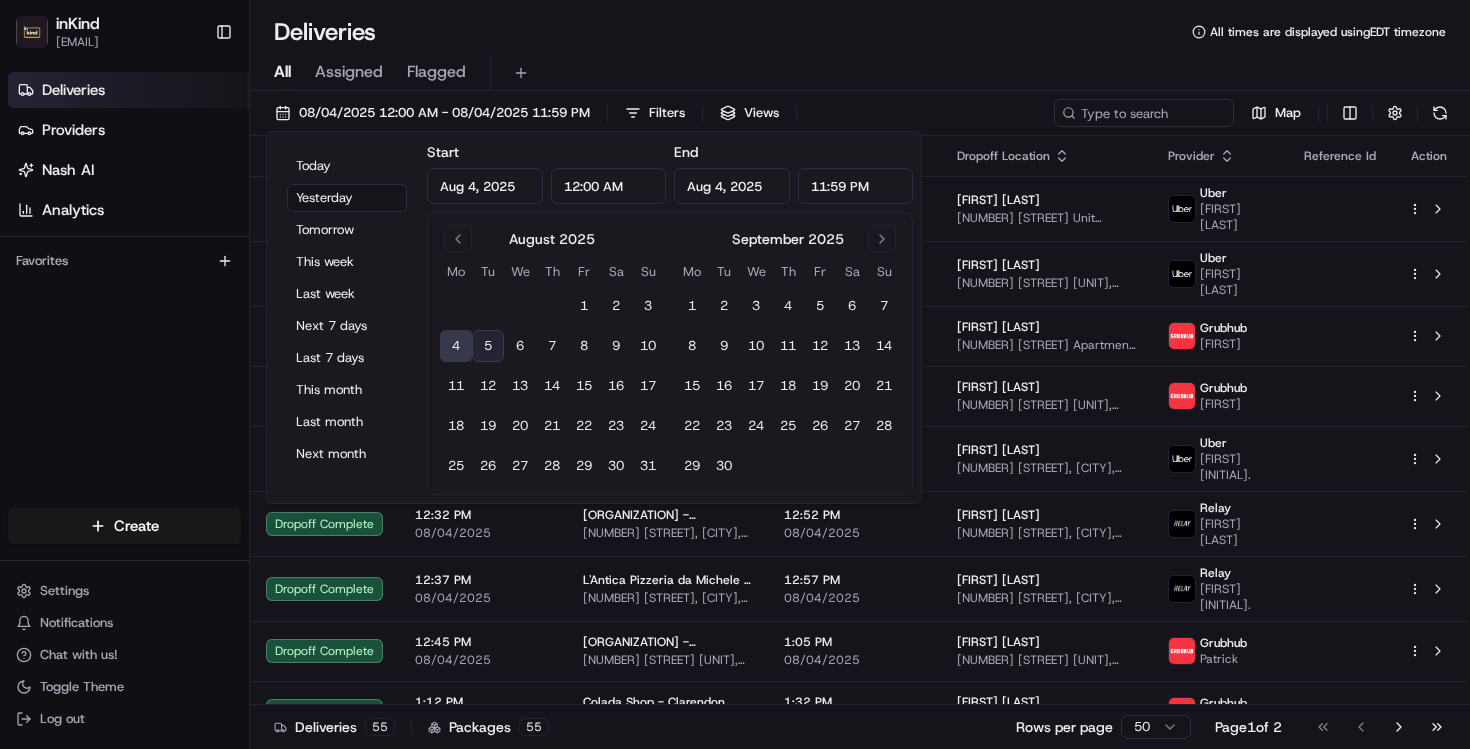 click on "4" at bounding box center (456, 346) 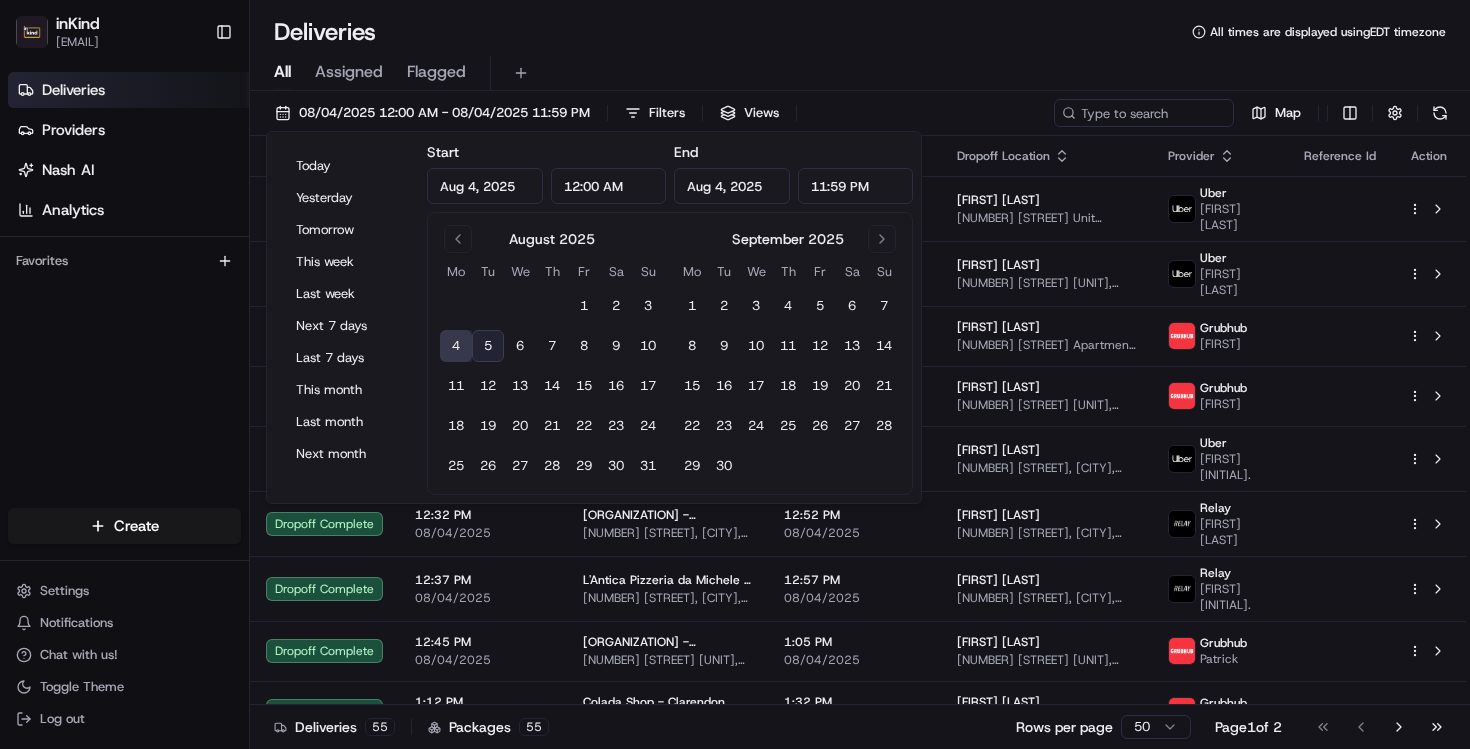 click on "4" at bounding box center (456, 346) 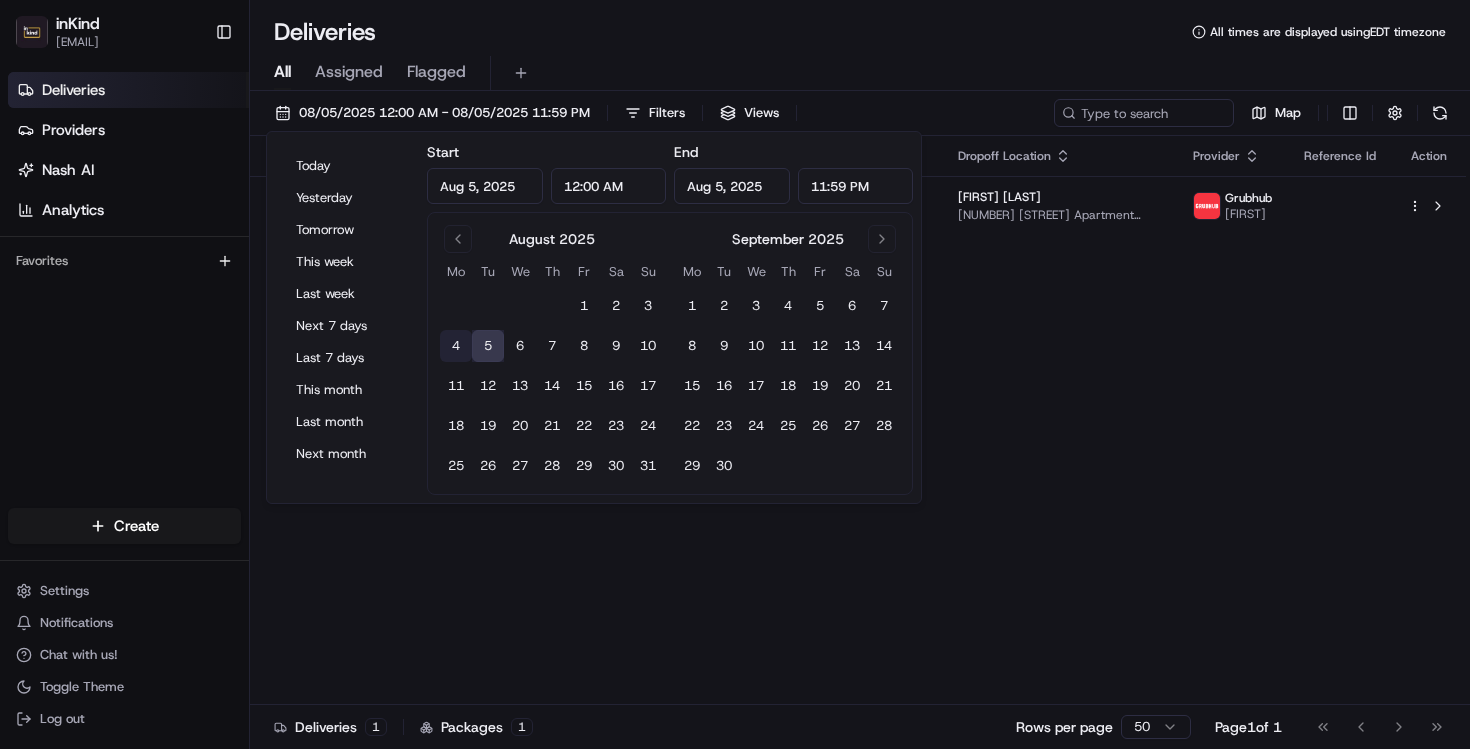 click on "4" at bounding box center (456, 346) 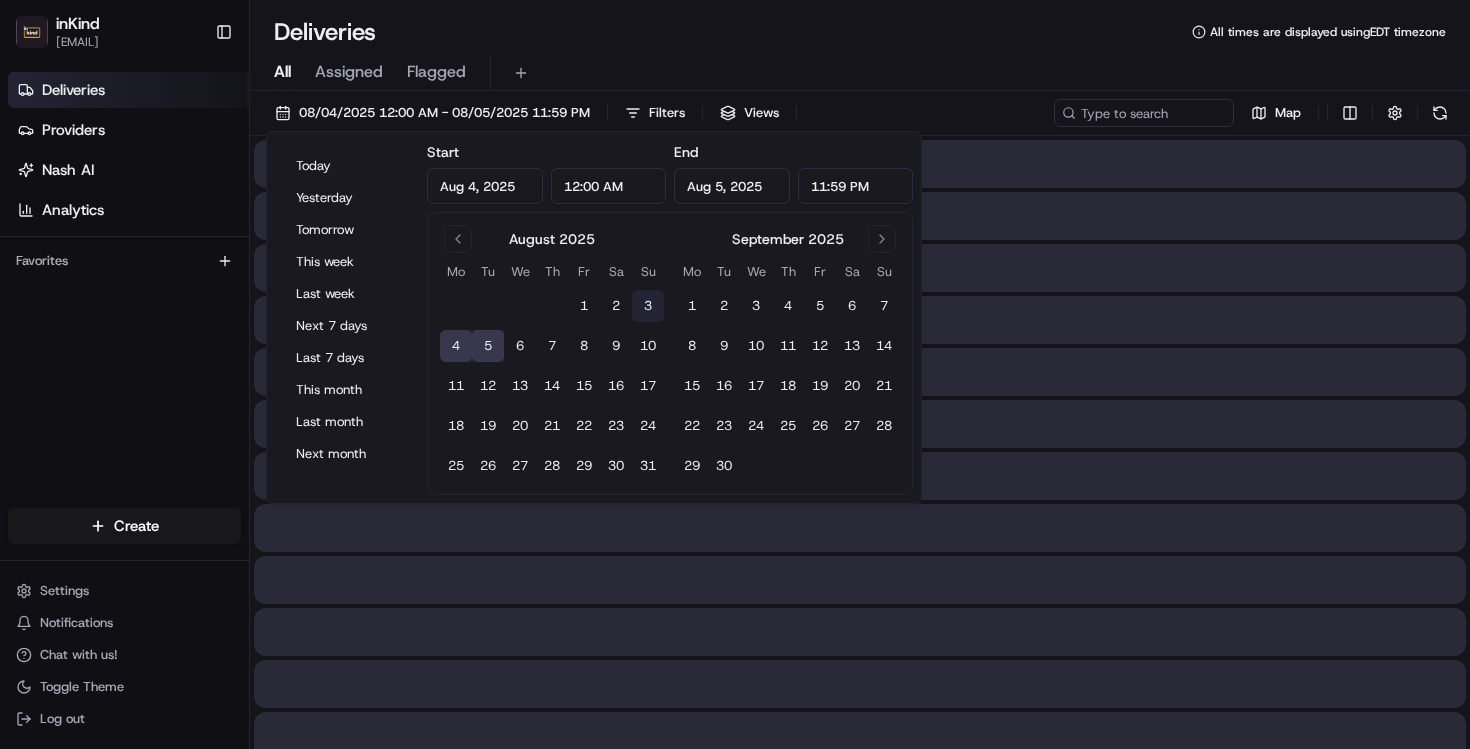click on "3" at bounding box center (648, 306) 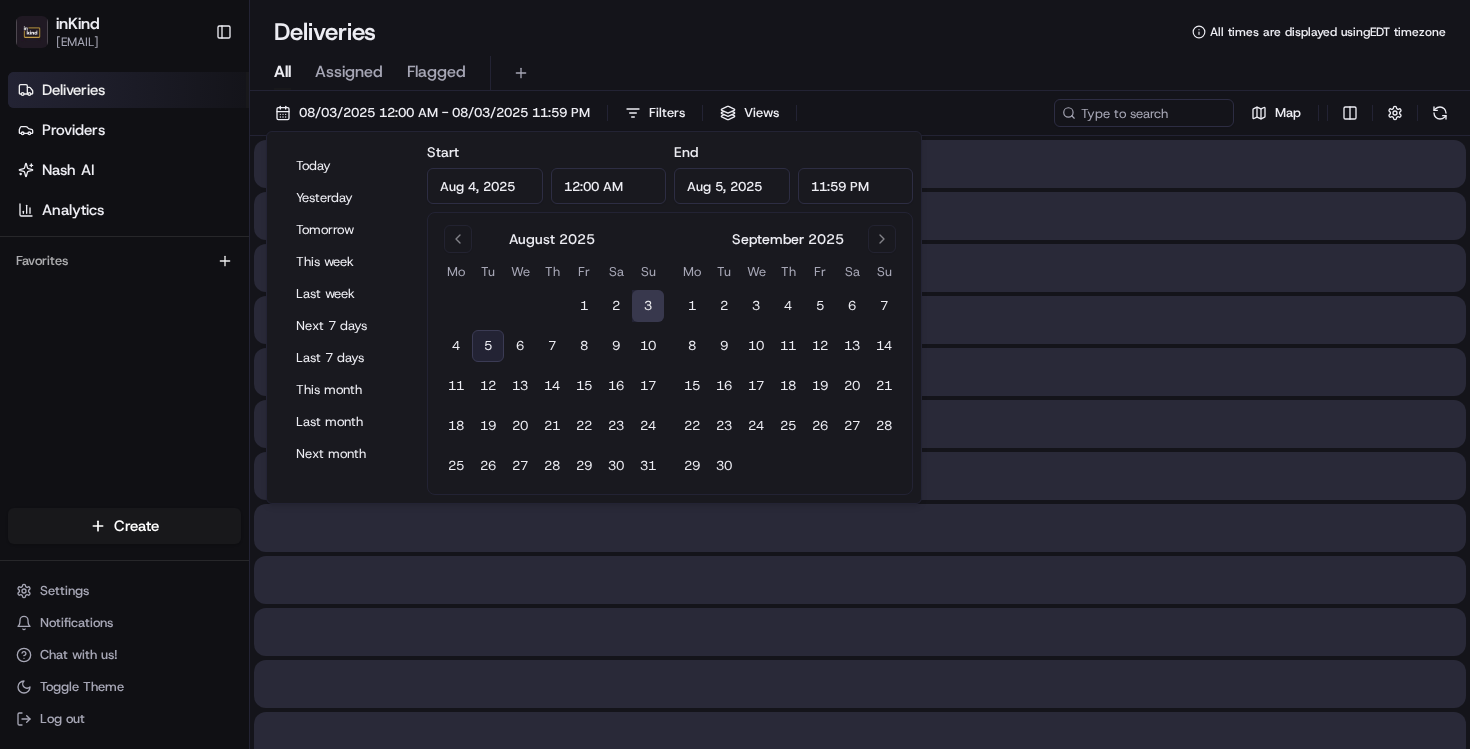 type on "Aug 3, 2025" 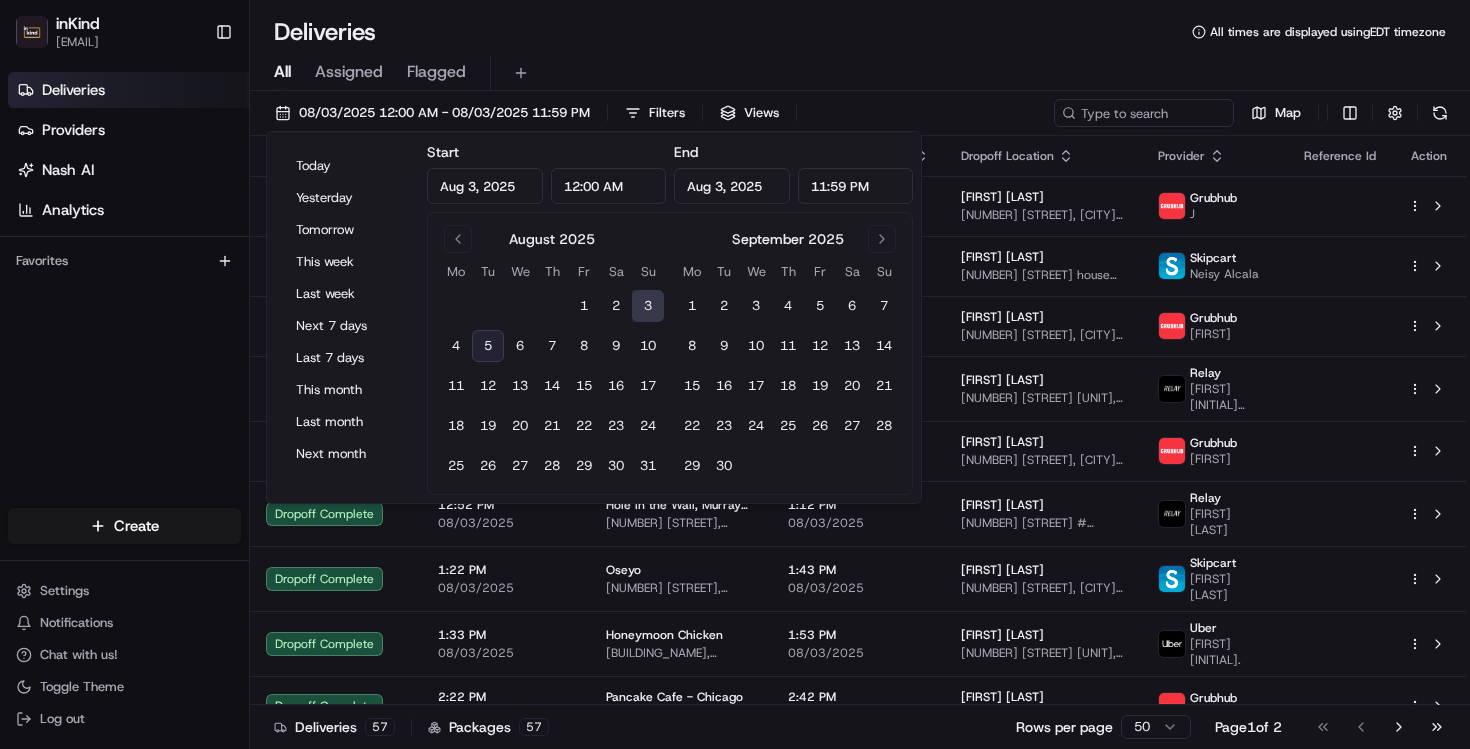 click on "Deliveries All times are displayed using  EDT   timezone" at bounding box center [860, 32] 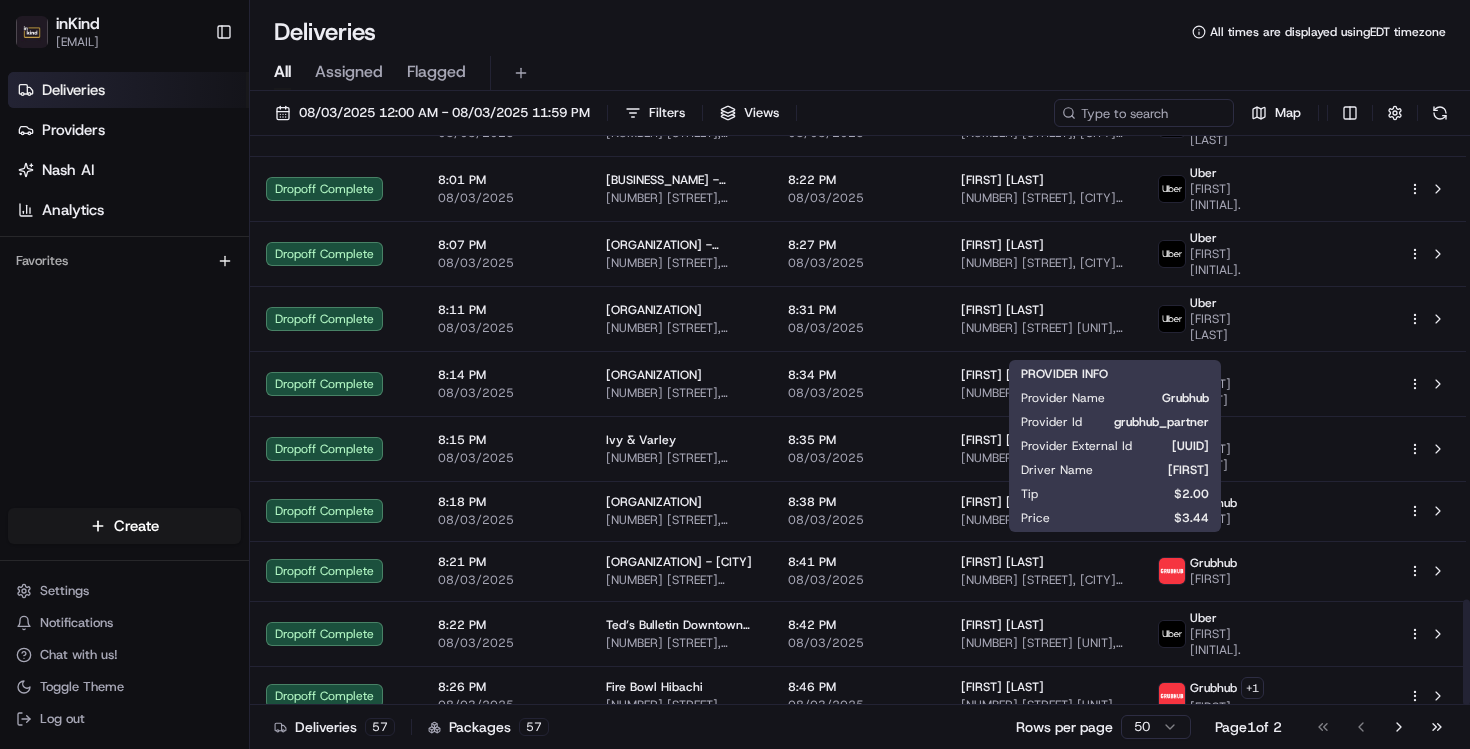 scroll, scrollTop: 2497, scrollLeft: 0, axis: vertical 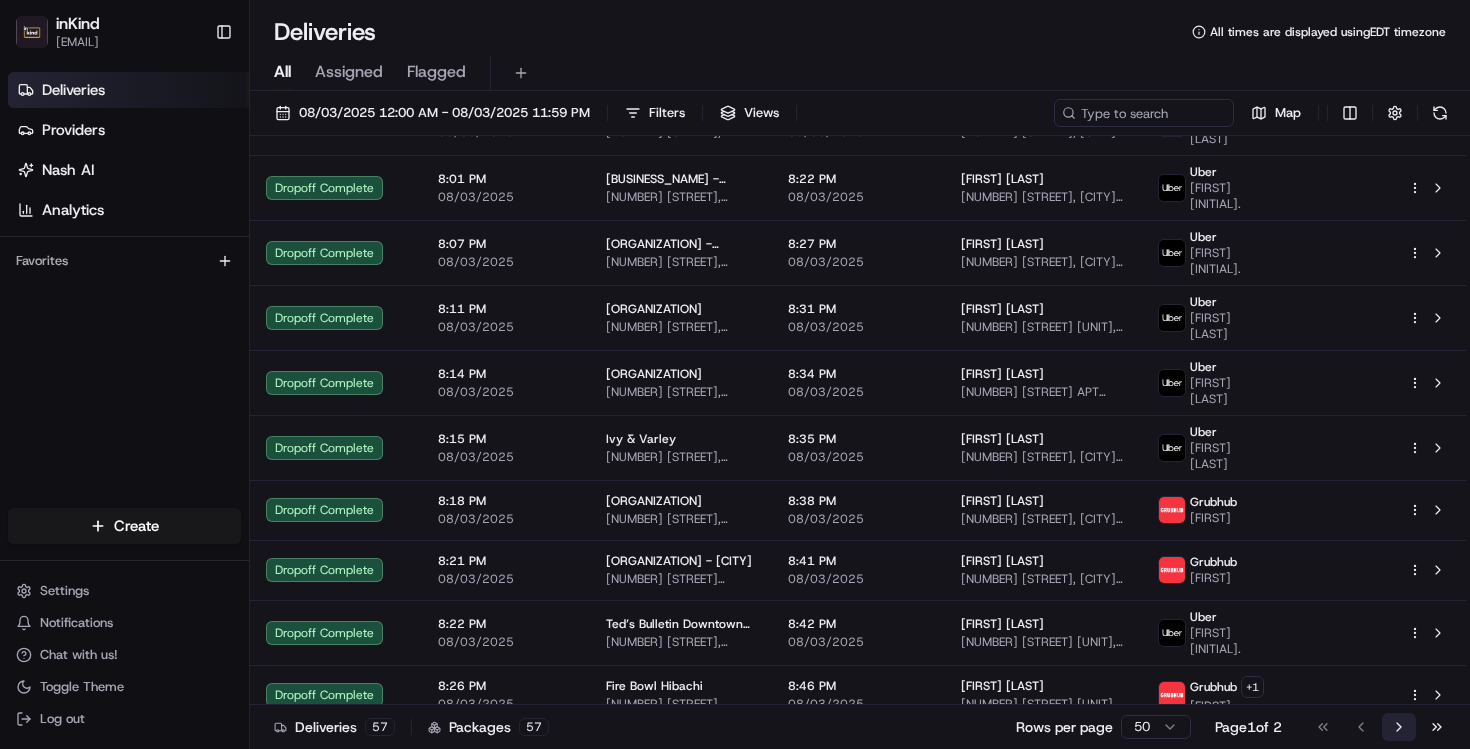 click on "Go to next page" at bounding box center (1399, 727) 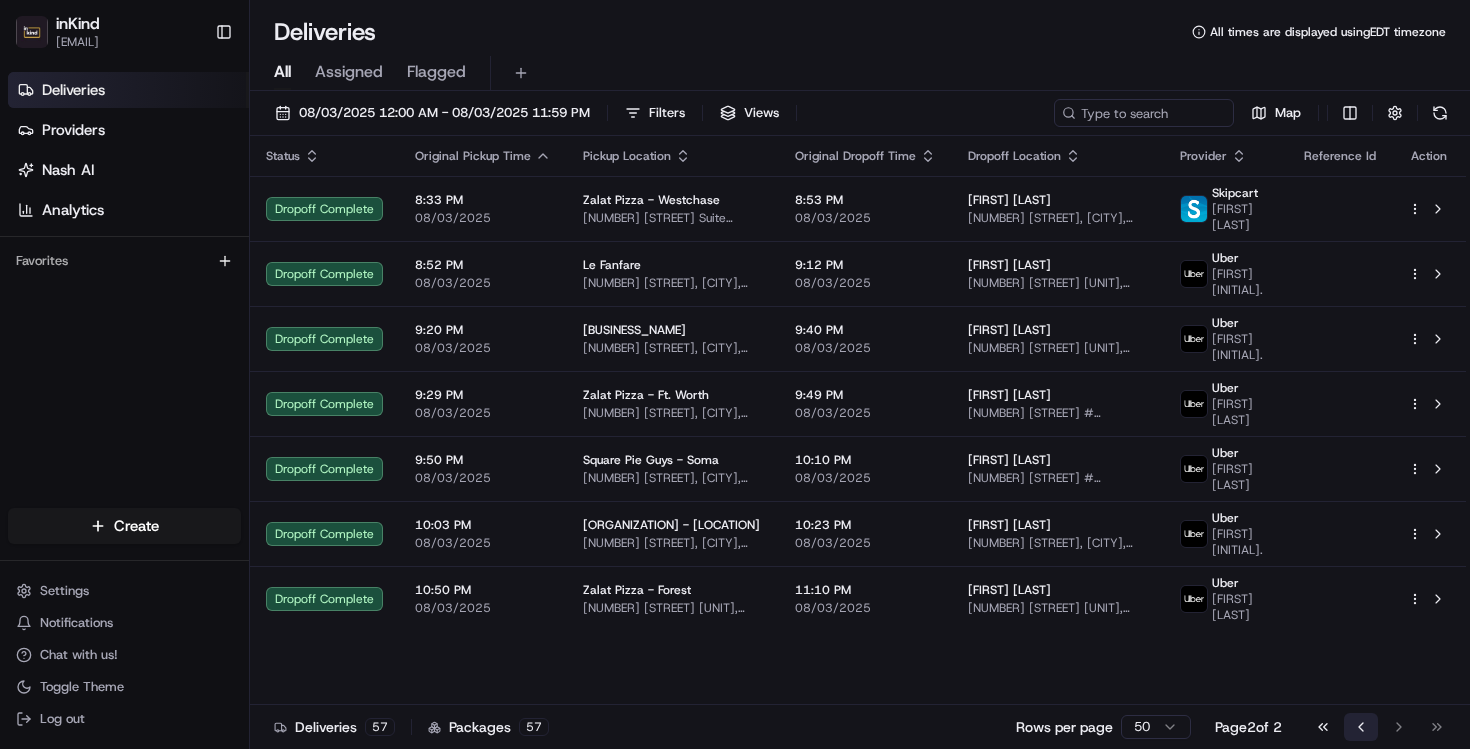 click on "Go to previous page" at bounding box center (1361, 727) 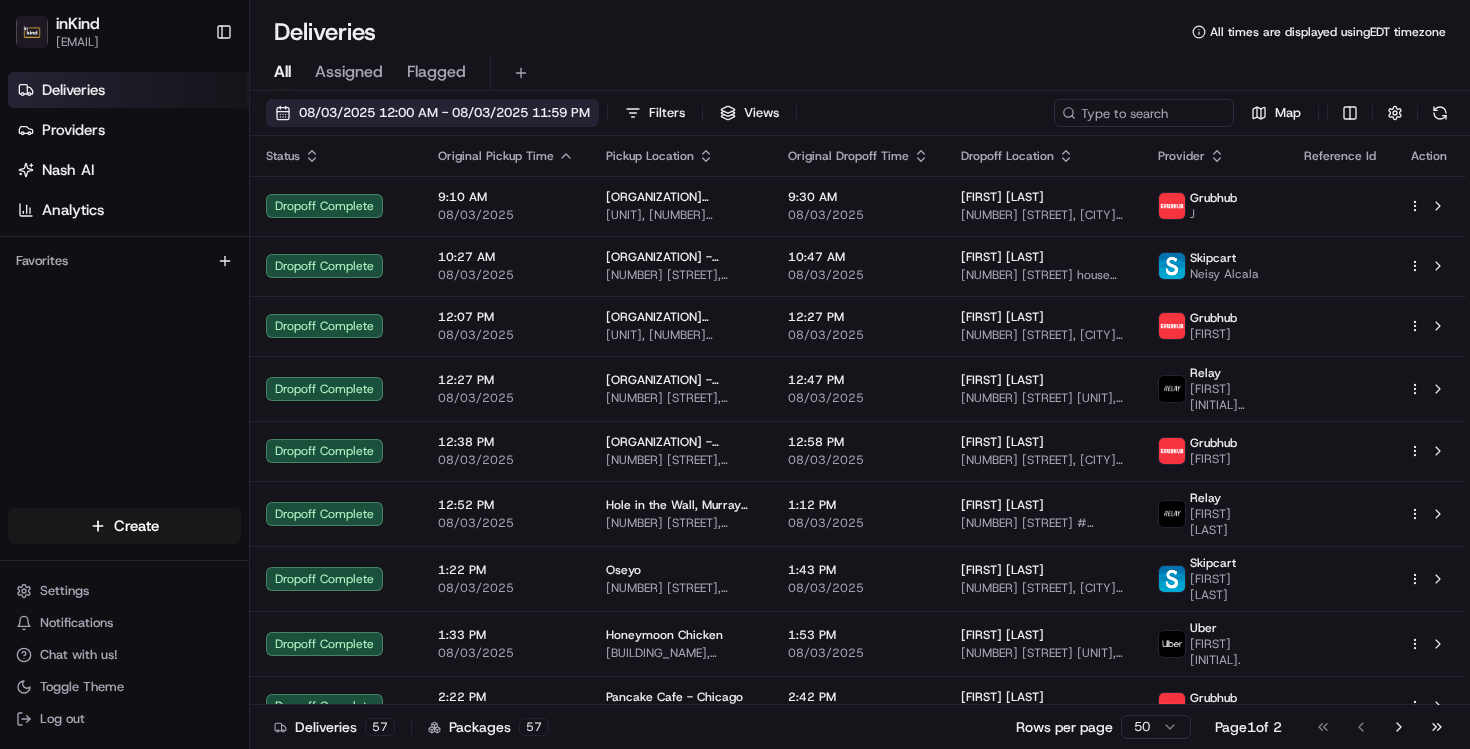 click on "08/03/2025 12:00 AM - 08/03/2025 11:59 PM" at bounding box center [444, 113] 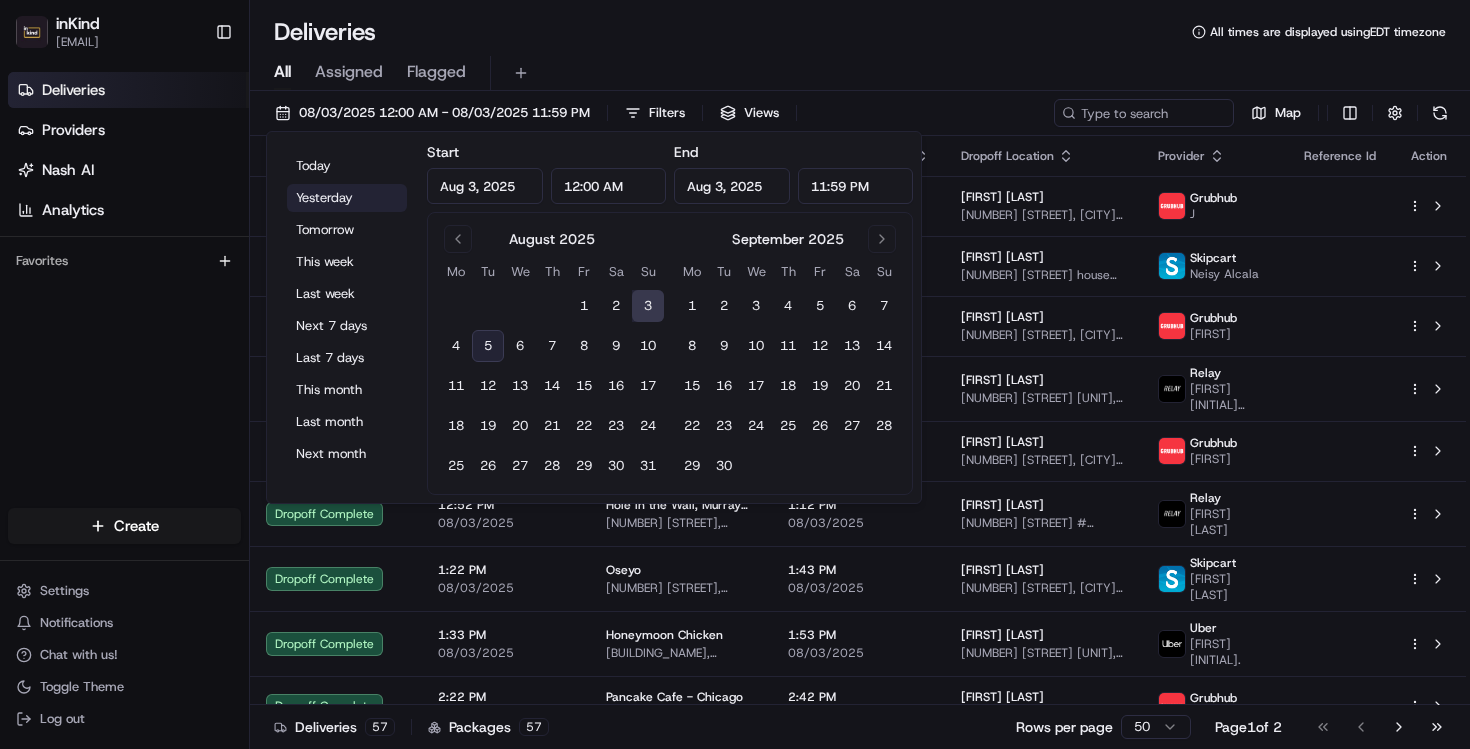 click on "Yesterday" at bounding box center [347, 198] 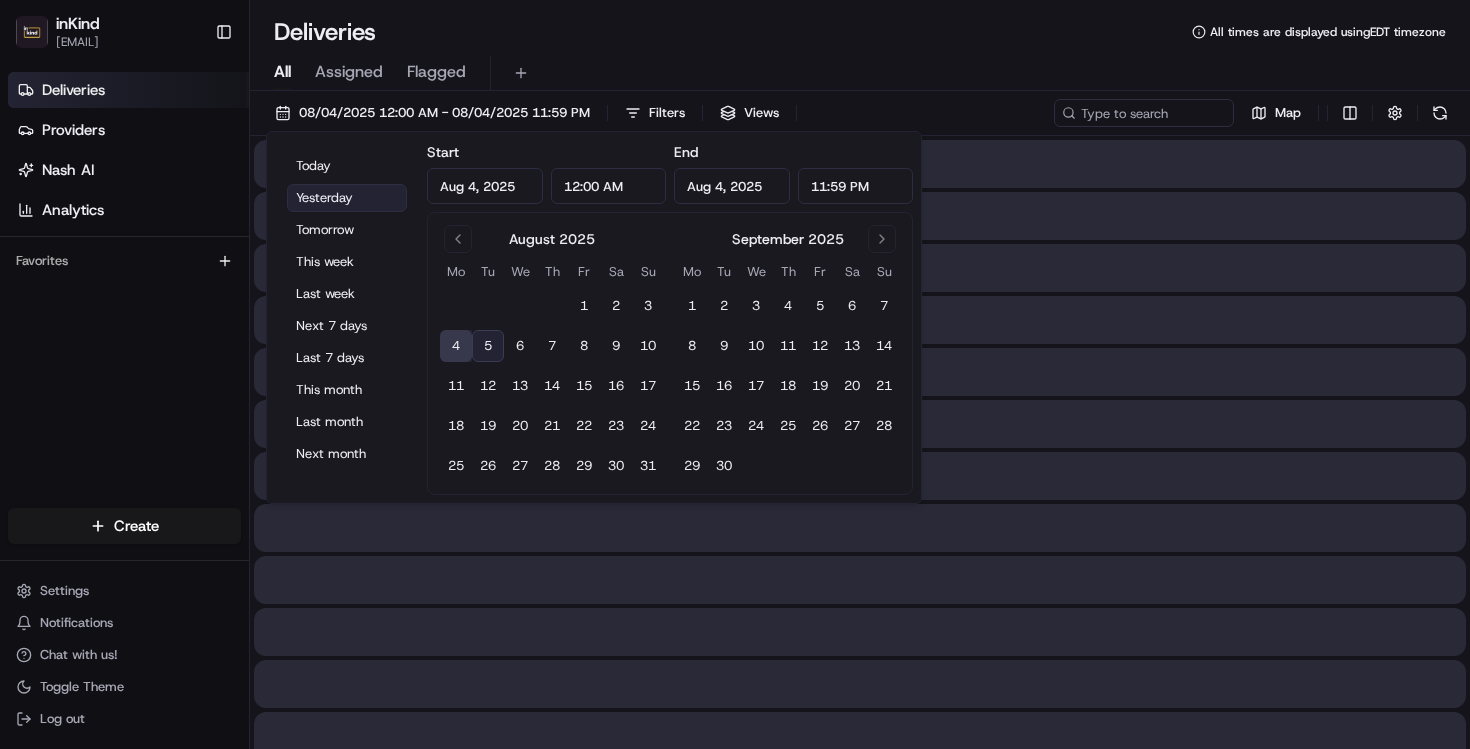 type on "Aug 4, 2025" 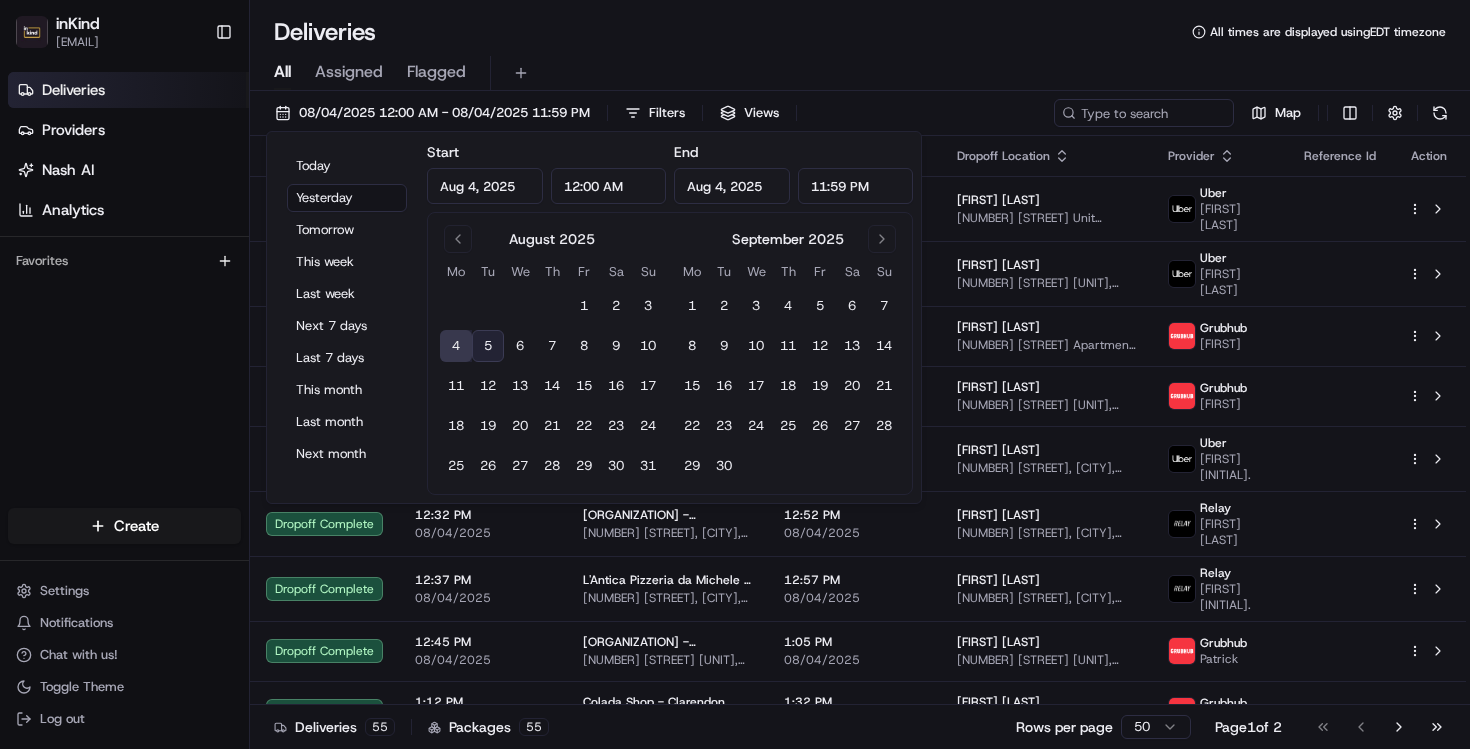 click on "Deliveries All times are displayed using  EDT   timezone" at bounding box center [860, 32] 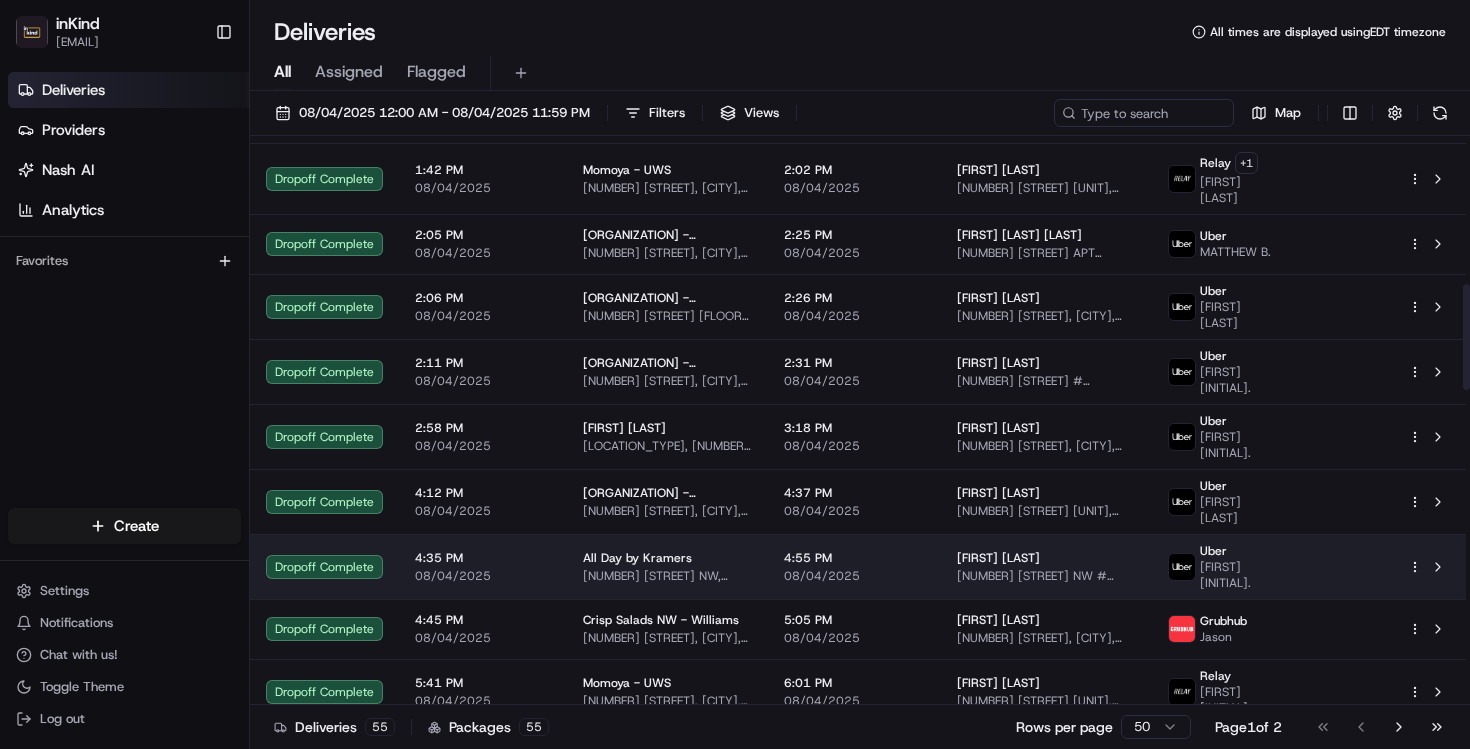 scroll, scrollTop: 800, scrollLeft: 0, axis: vertical 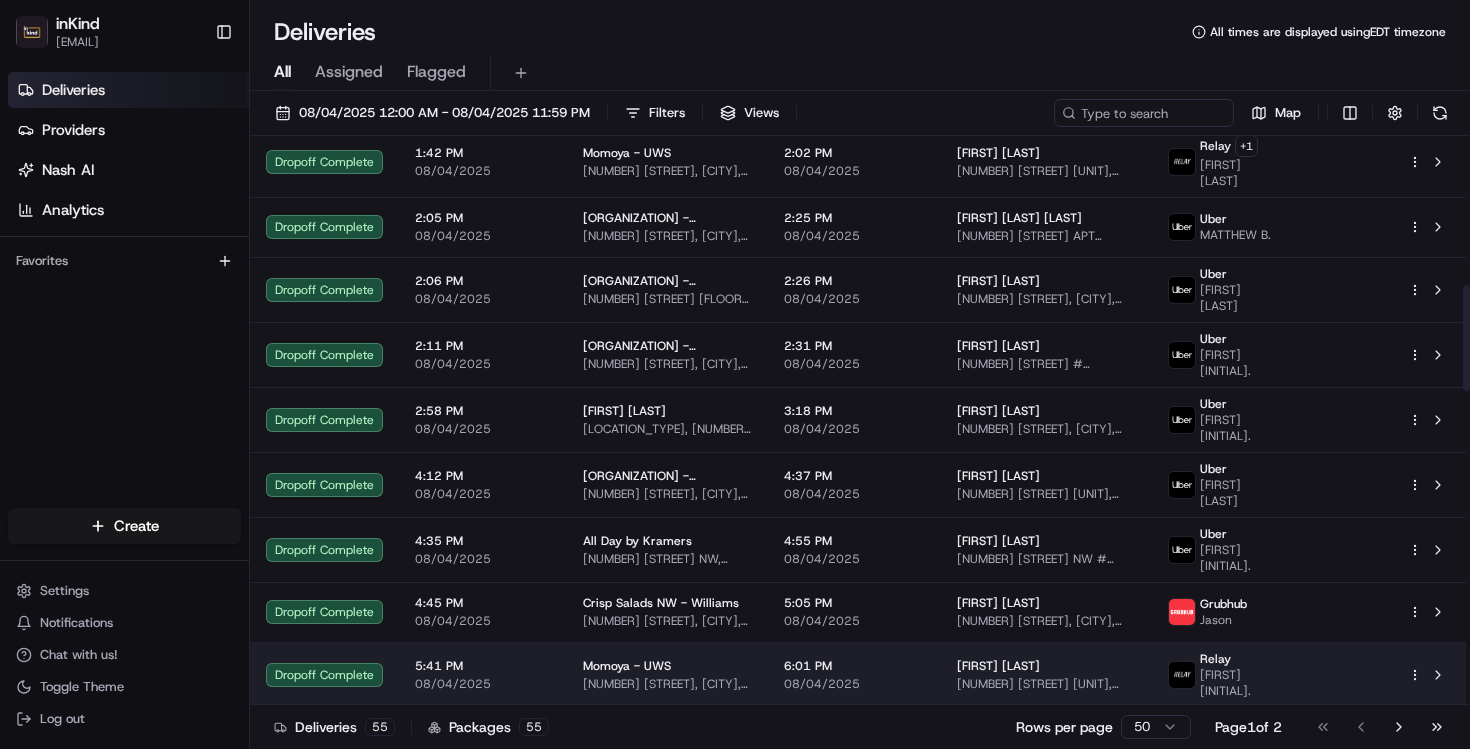 click on "[NUMBER] [STREET] [UNIT], [CITY], [STATE] [POSTAL_CODE], [COUNTRY]" at bounding box center (1046, 684) 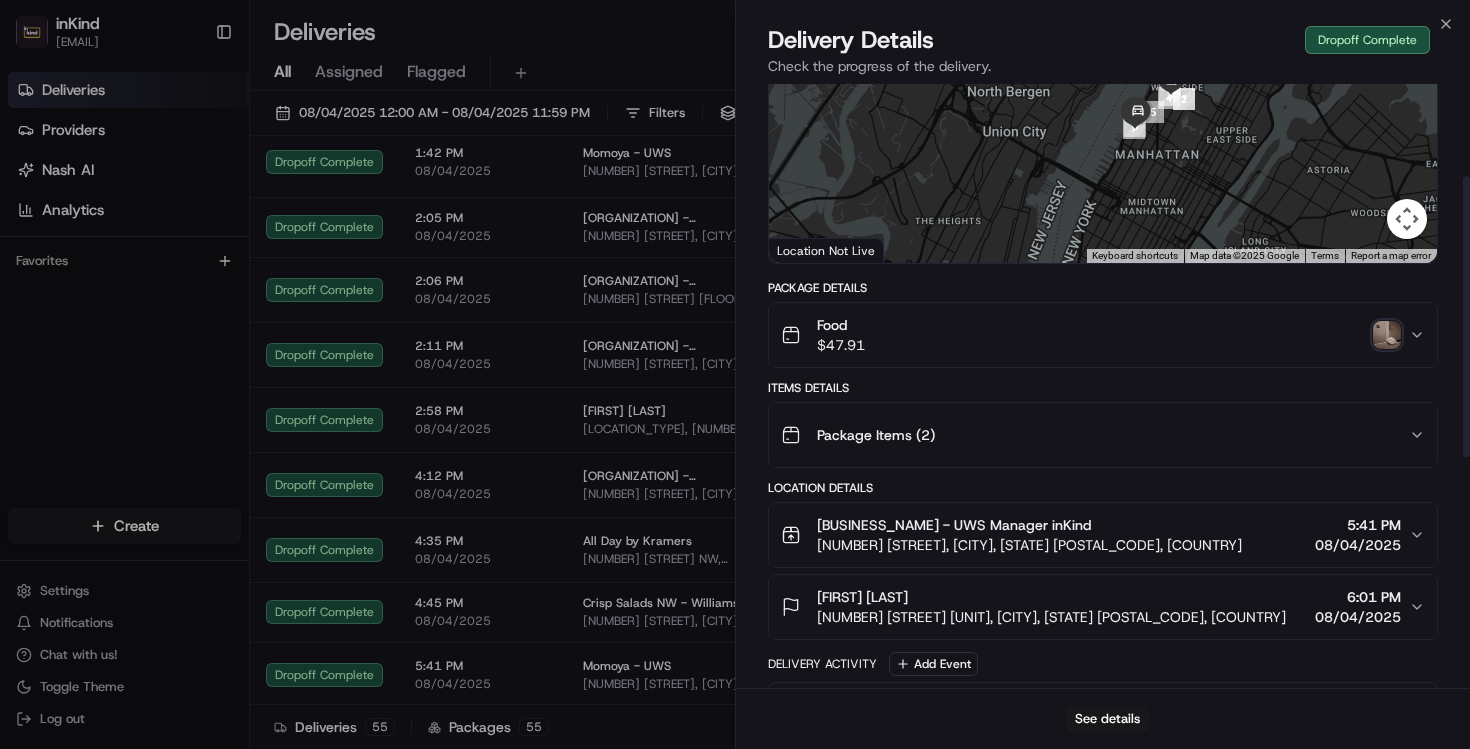 scroll, scrollTop: 199, scrollLeft: 0, axis: vertical 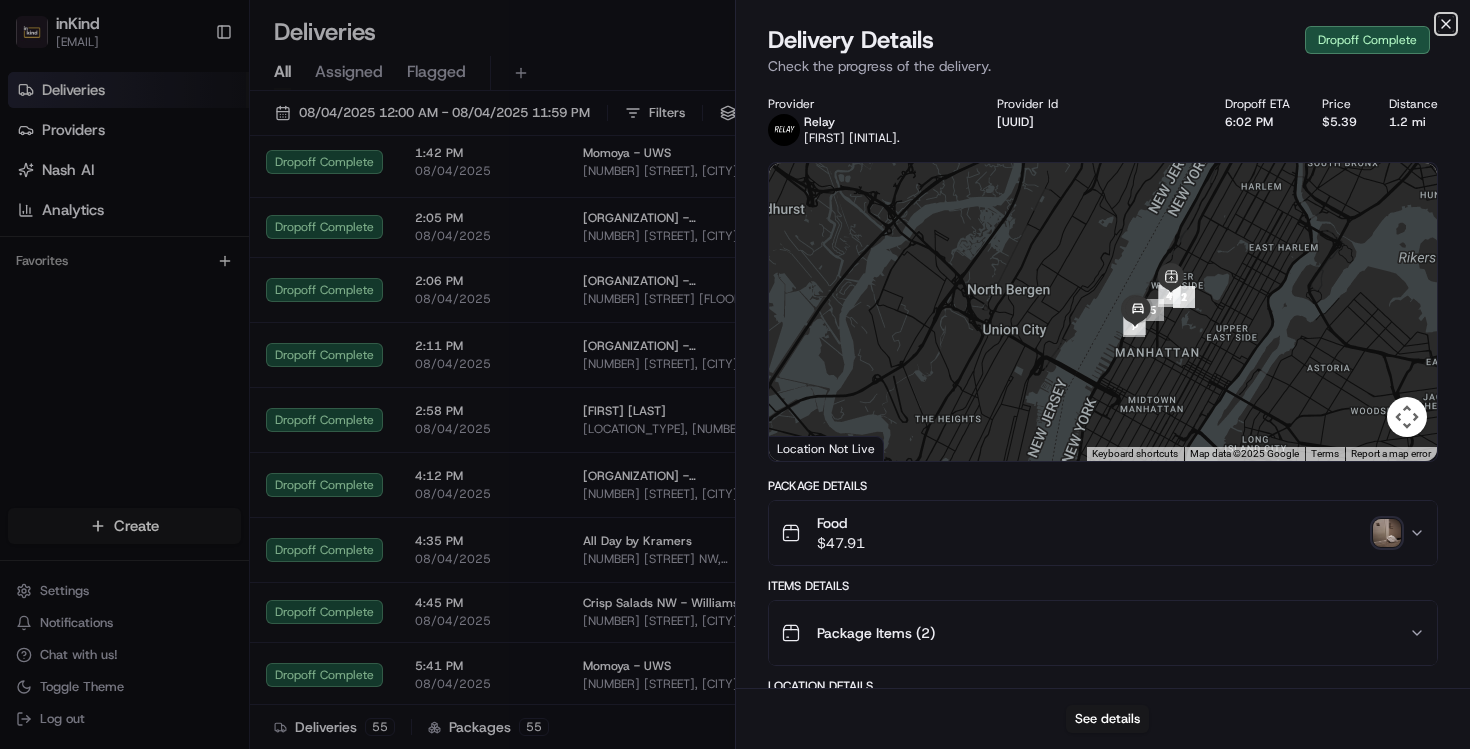 click 